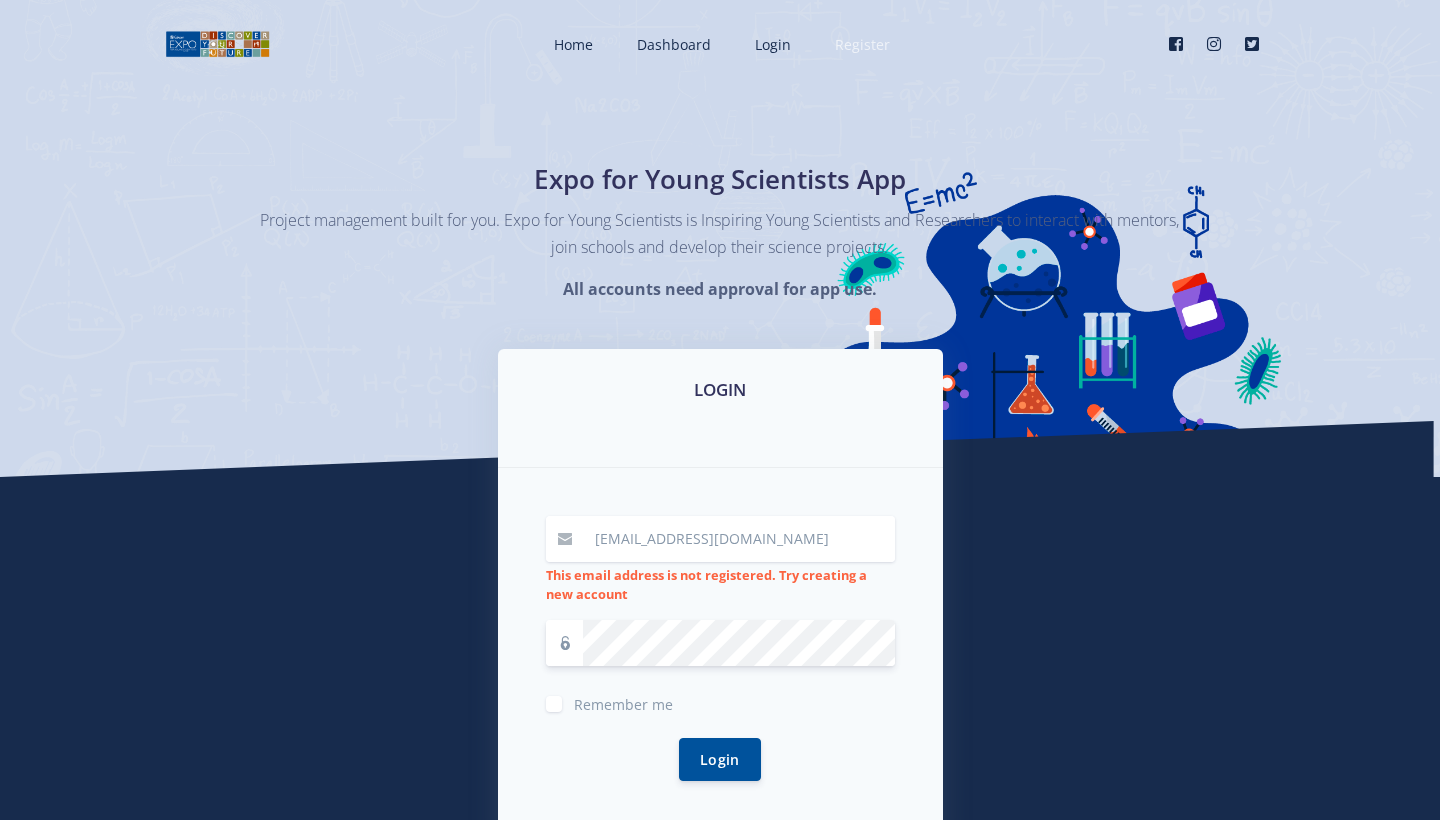 scroll, scrollTop: 0, scrollLeft: 0, axis: both 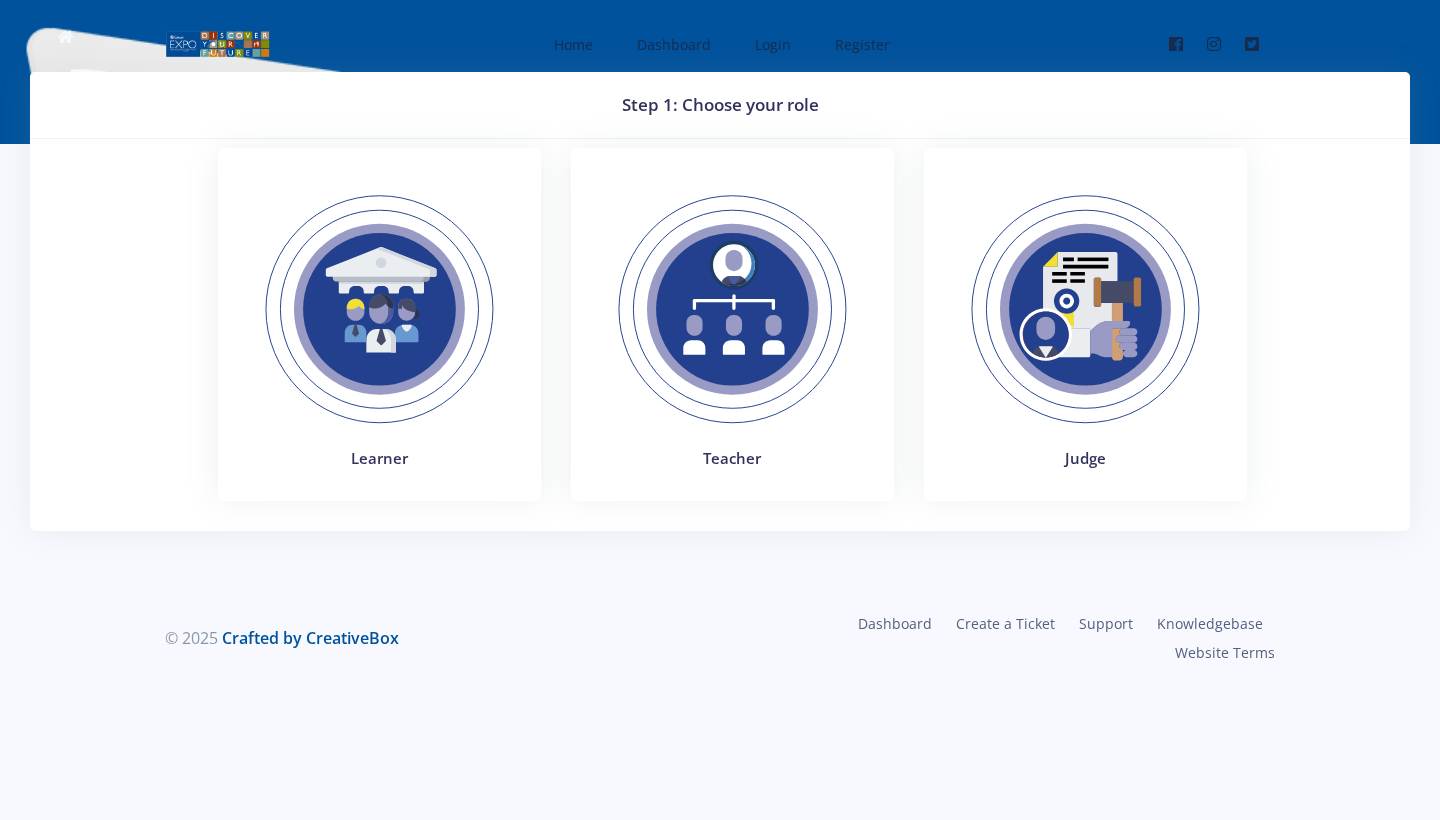 click at bounding box center (1085, 309) 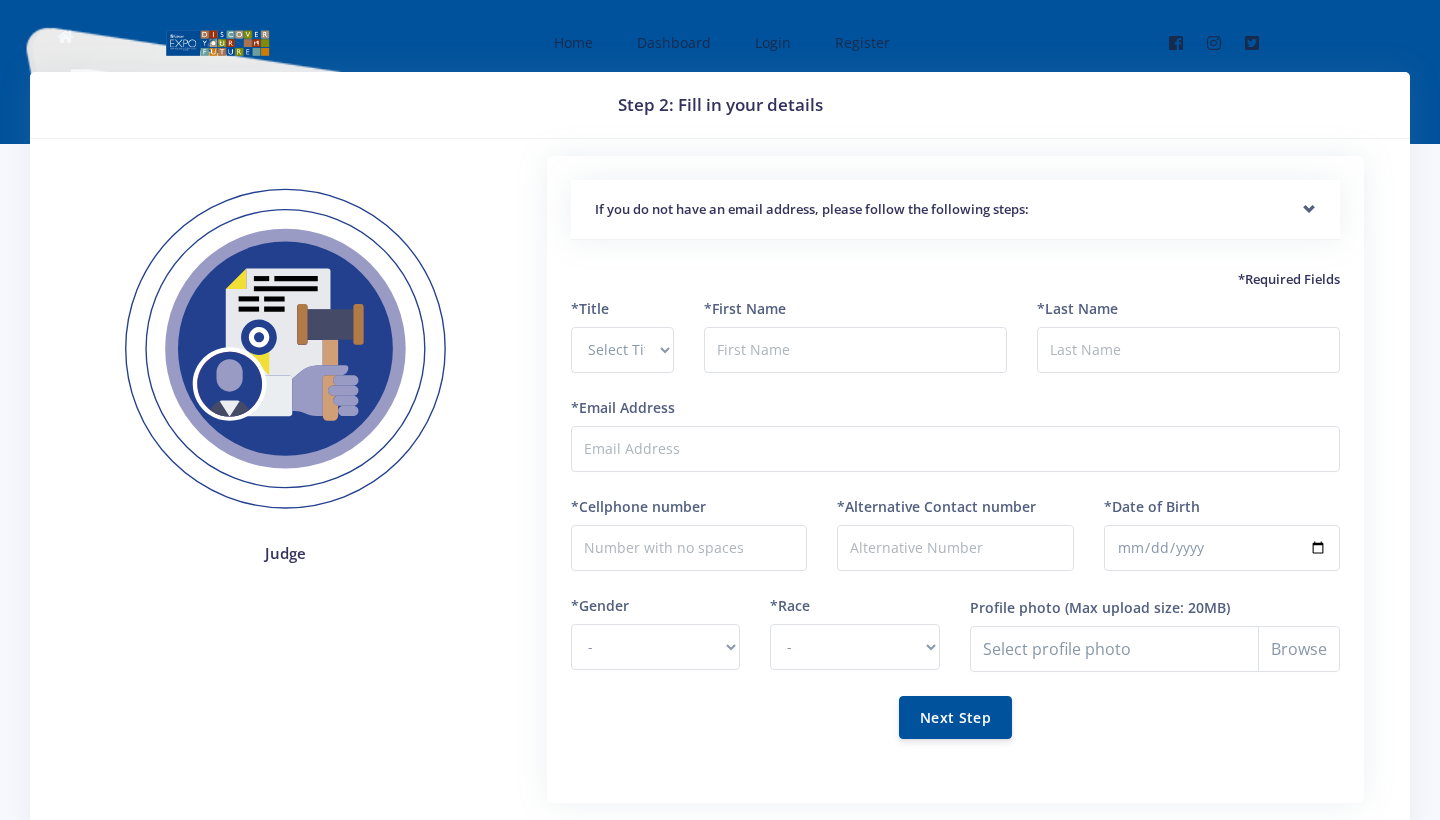 scroll, scrollTop: 0, scrollLeft: 0, axis: both 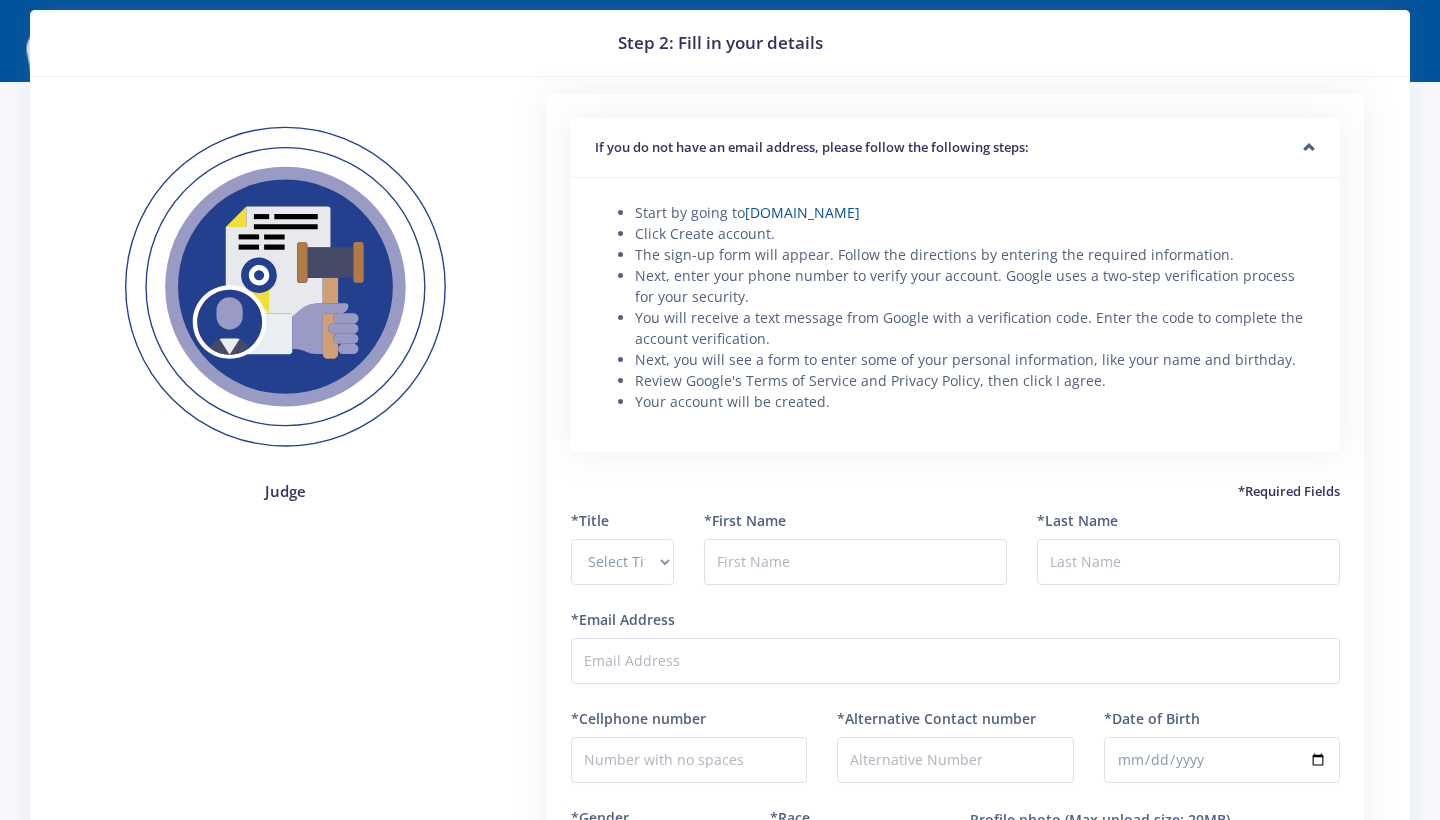 click on "If you do not have an email address, please follow the
following steps:" at bounding box center [955, 148] 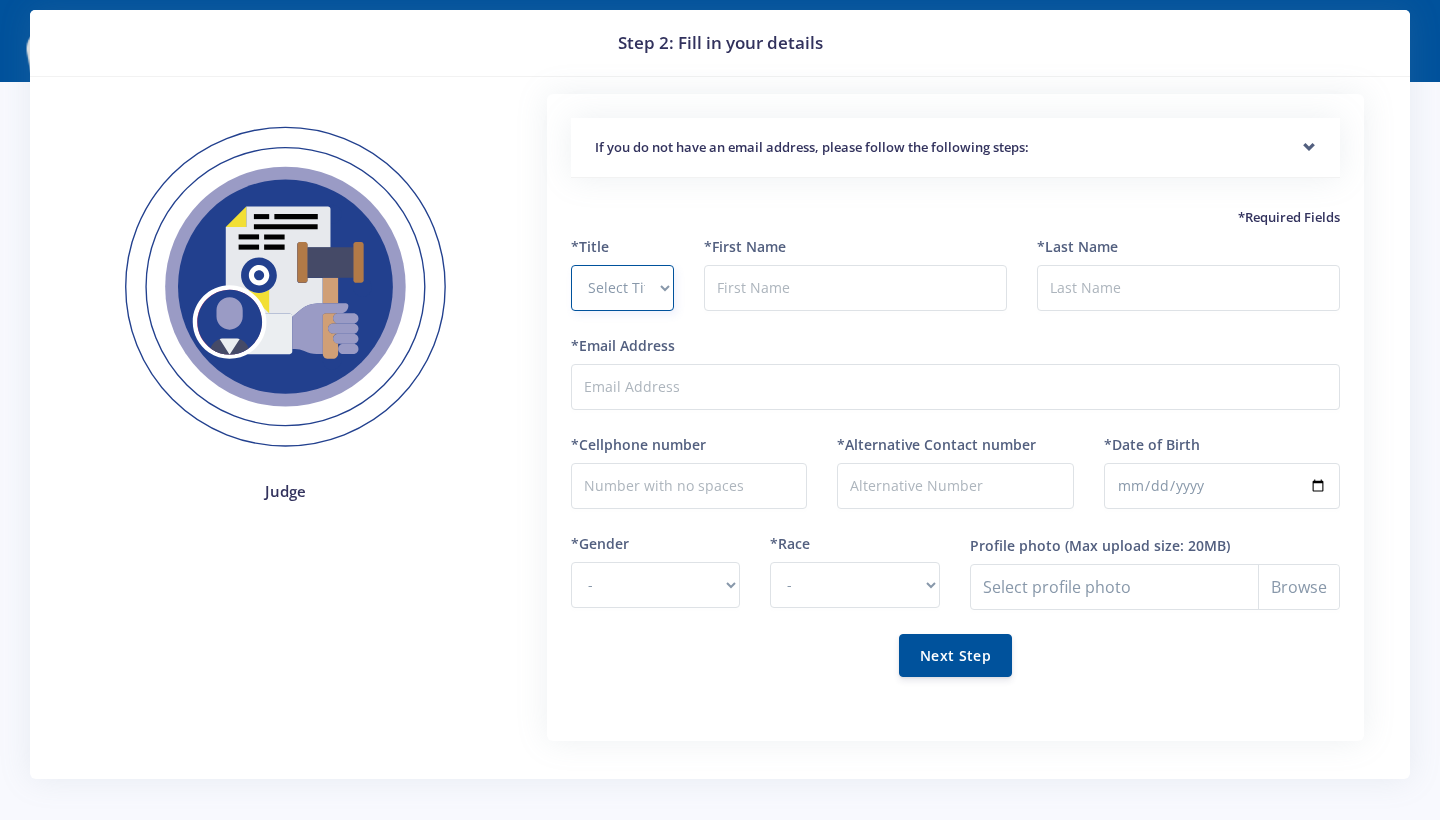 select on "Ms" 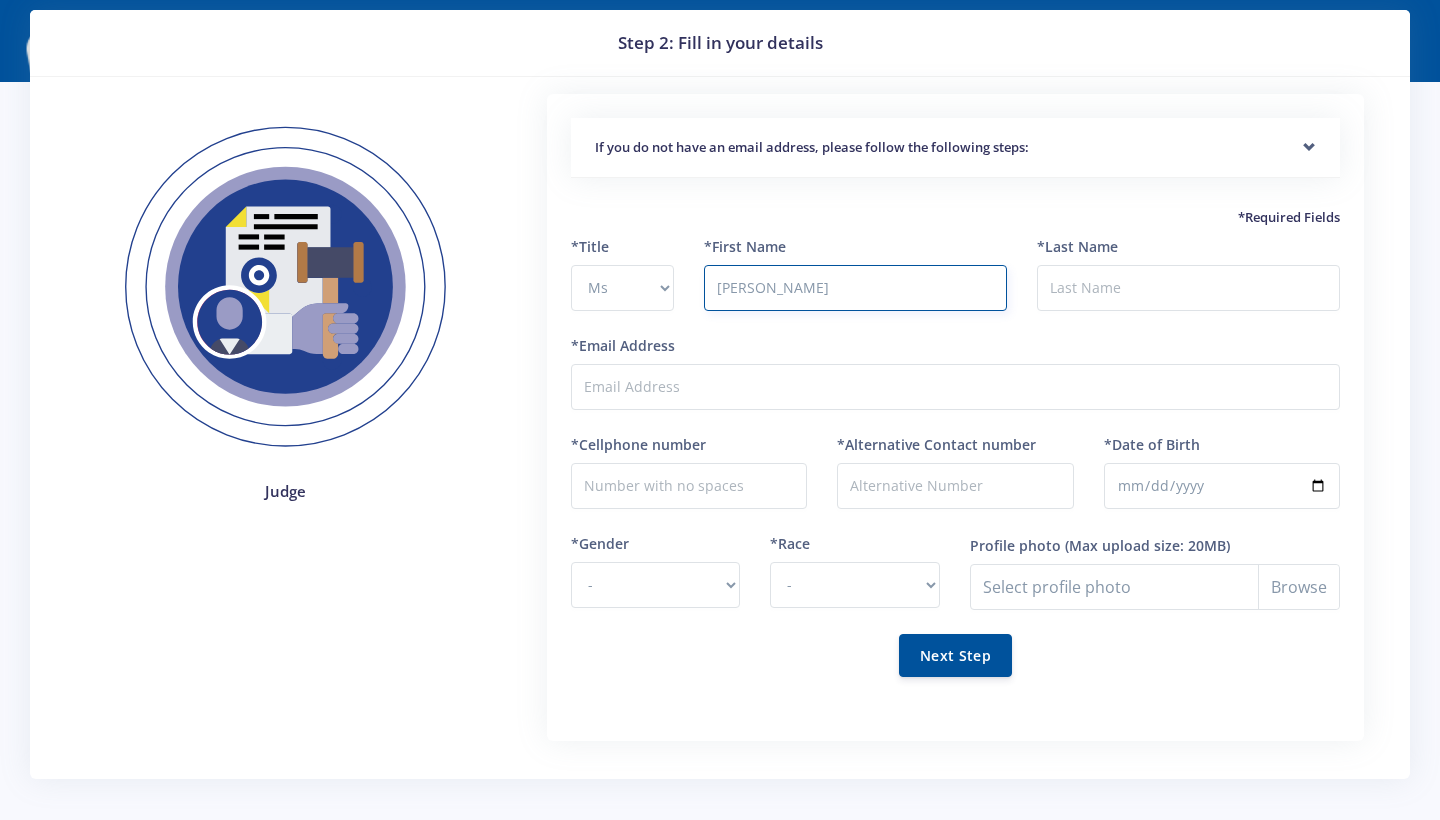 type on "Ira" 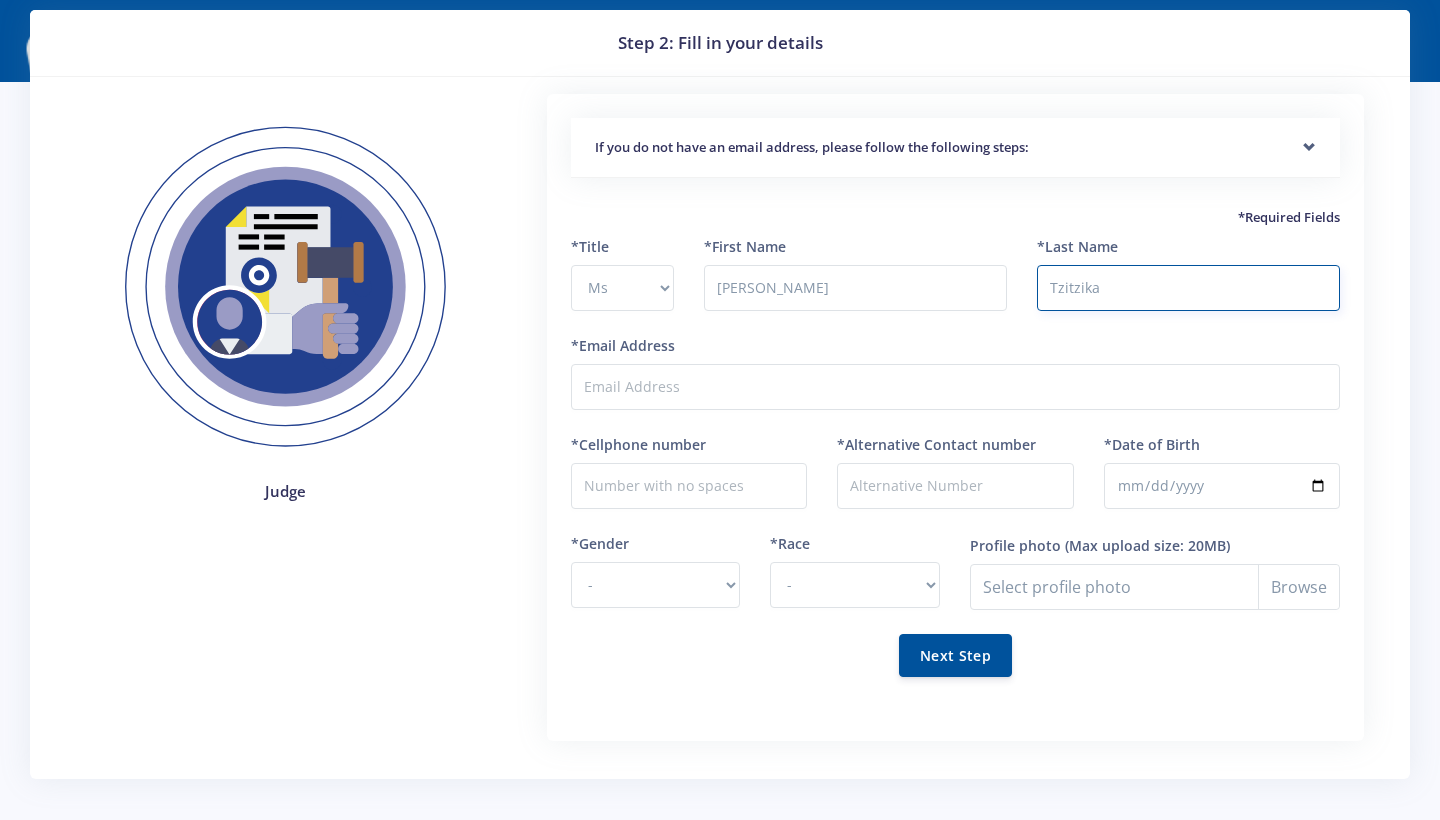 type on "Tzitzika" 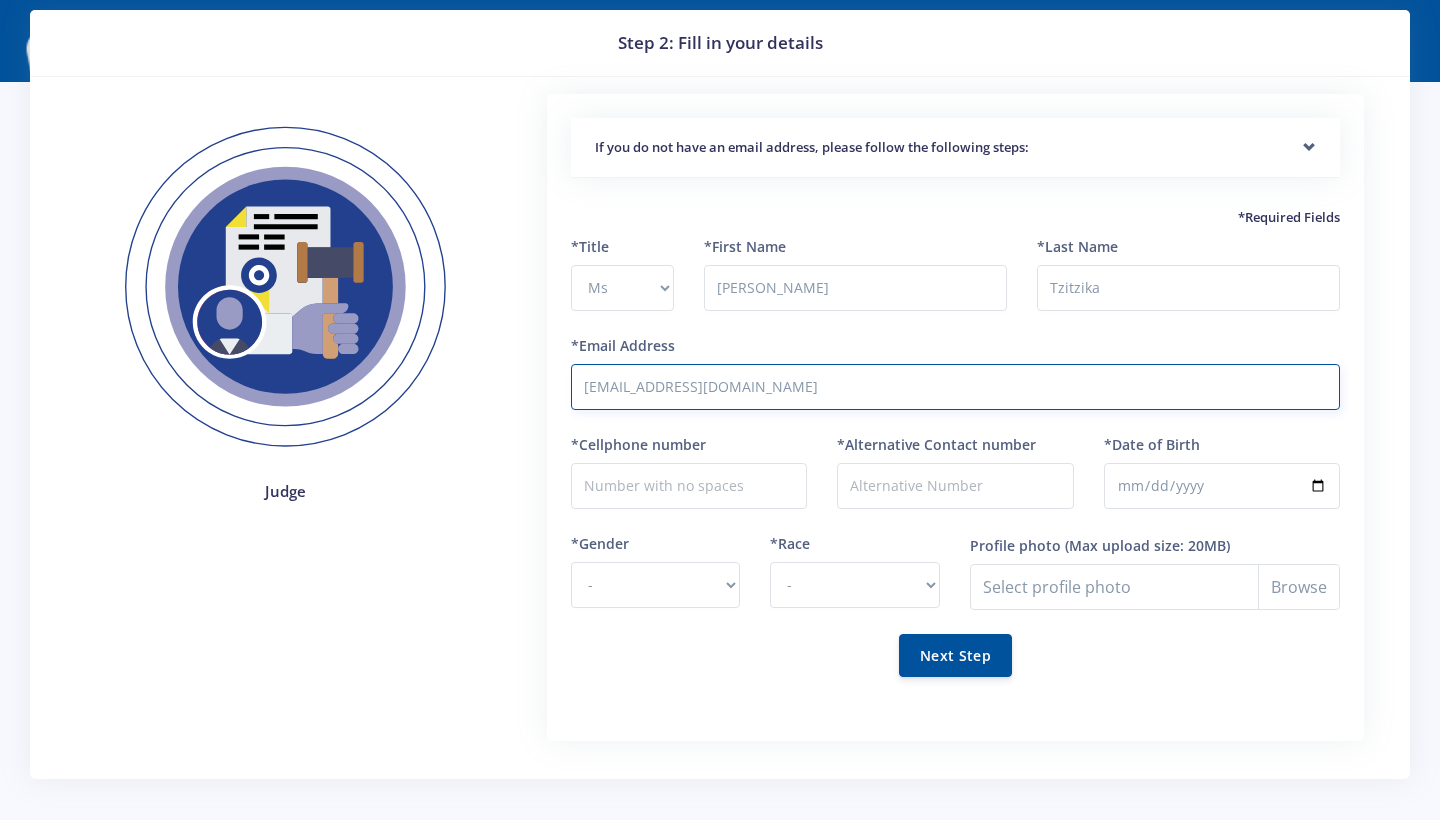 type on "iratzitzika@gmail.com" 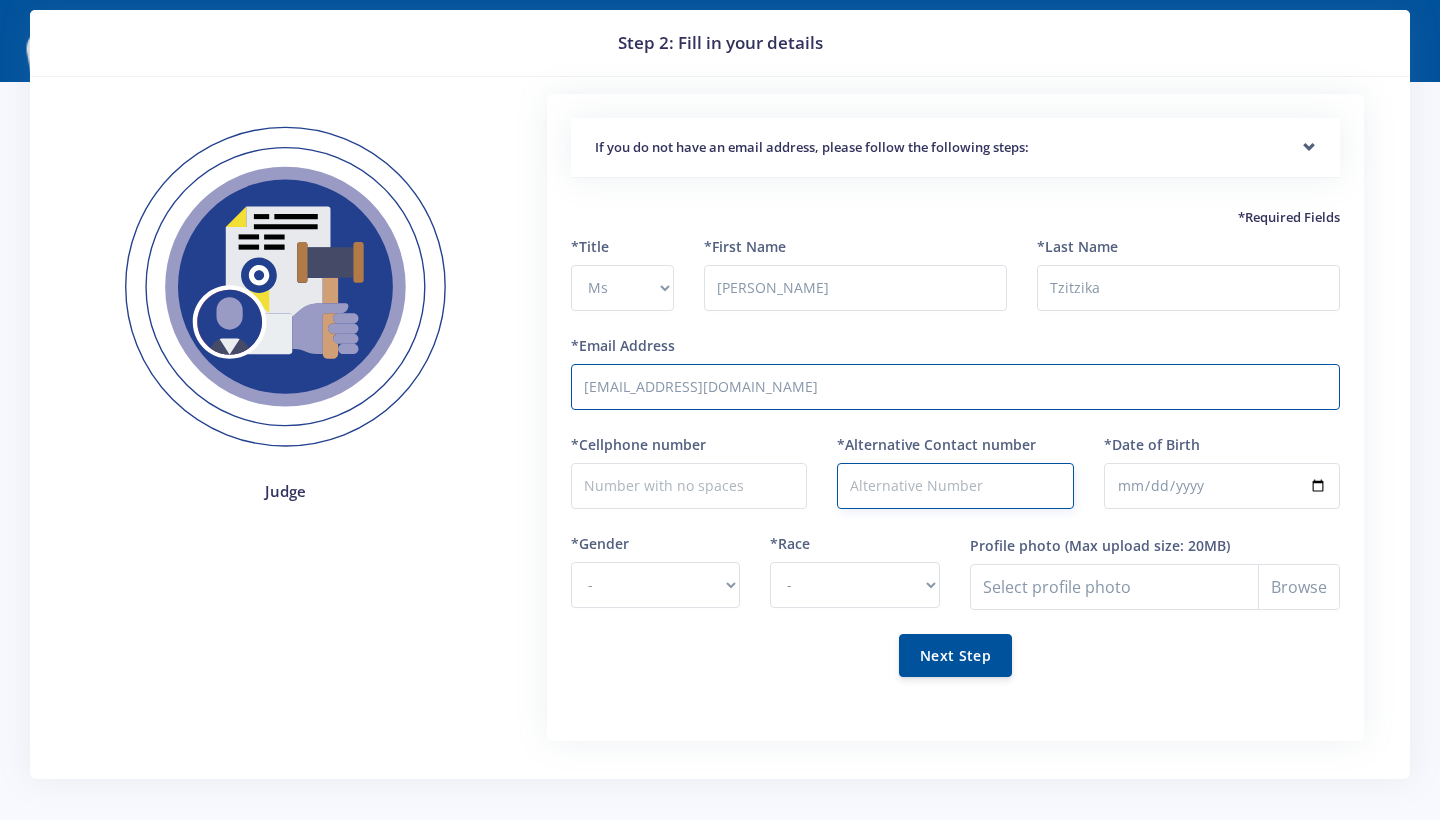 click on "*Alternative Contact number" at bounding box center [955, 486] 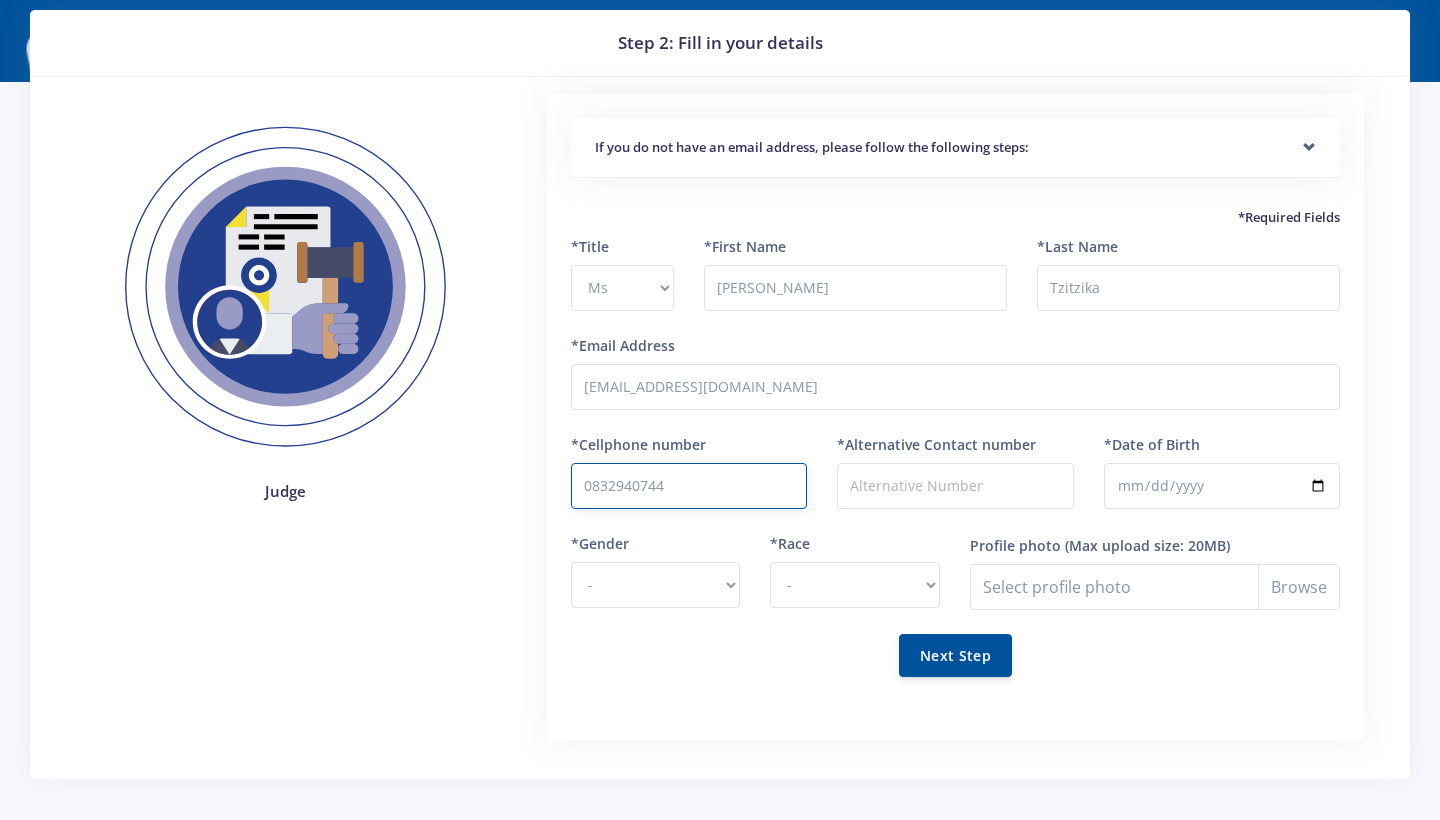 type on "0832940744" 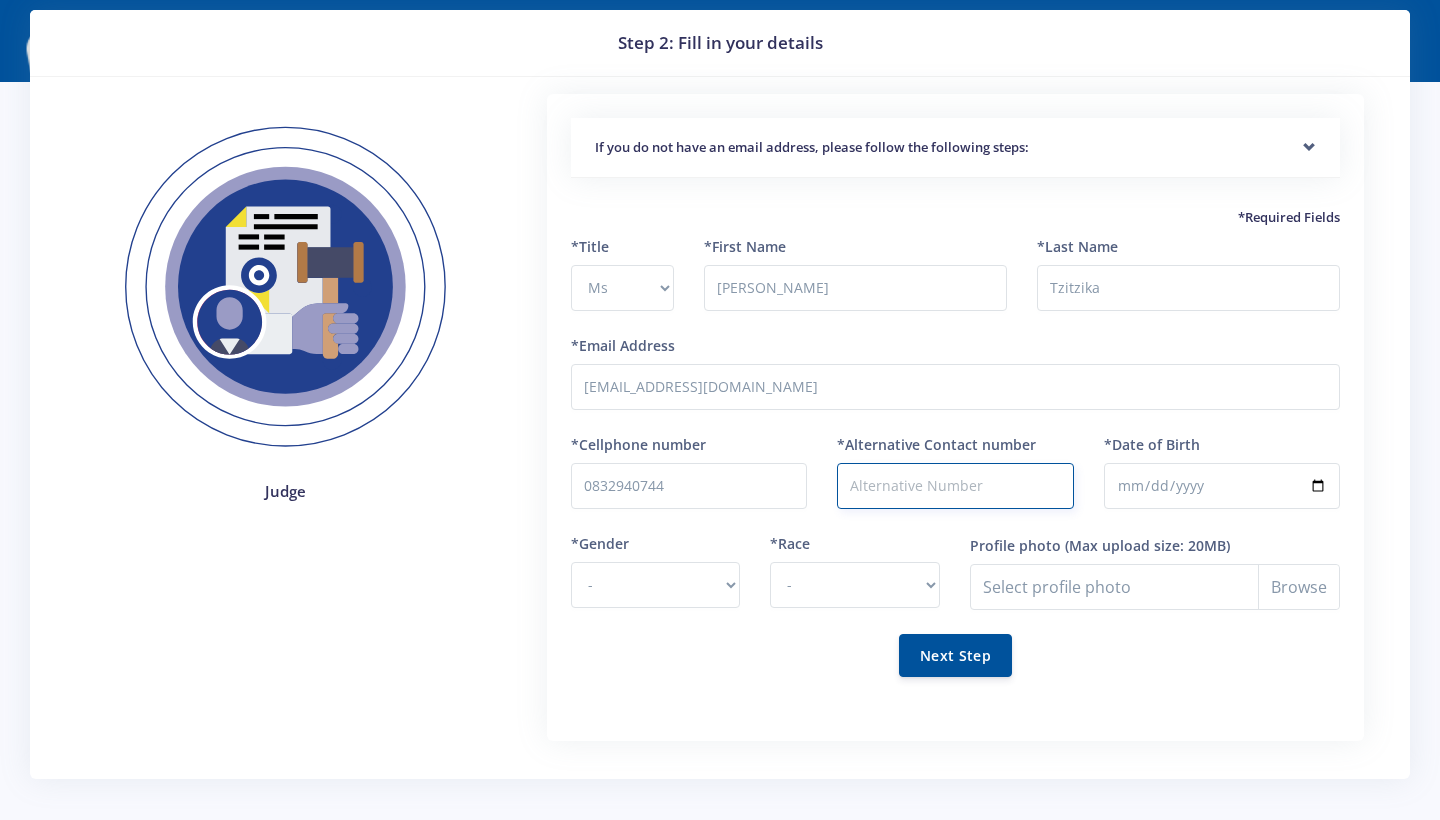 click on "*Alternative Contact number" at bounding box center [955, 486] 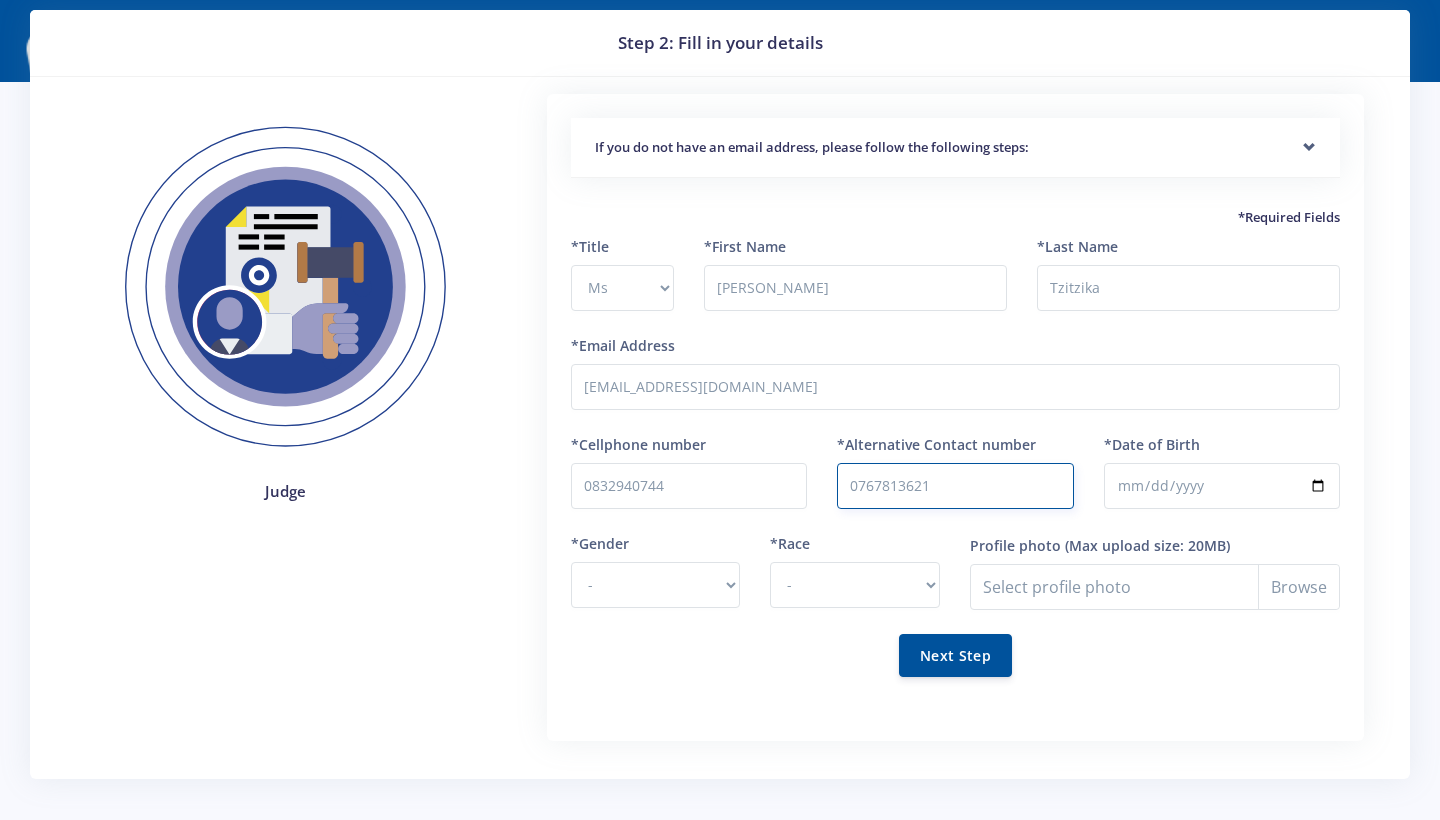 type on "0767813621" 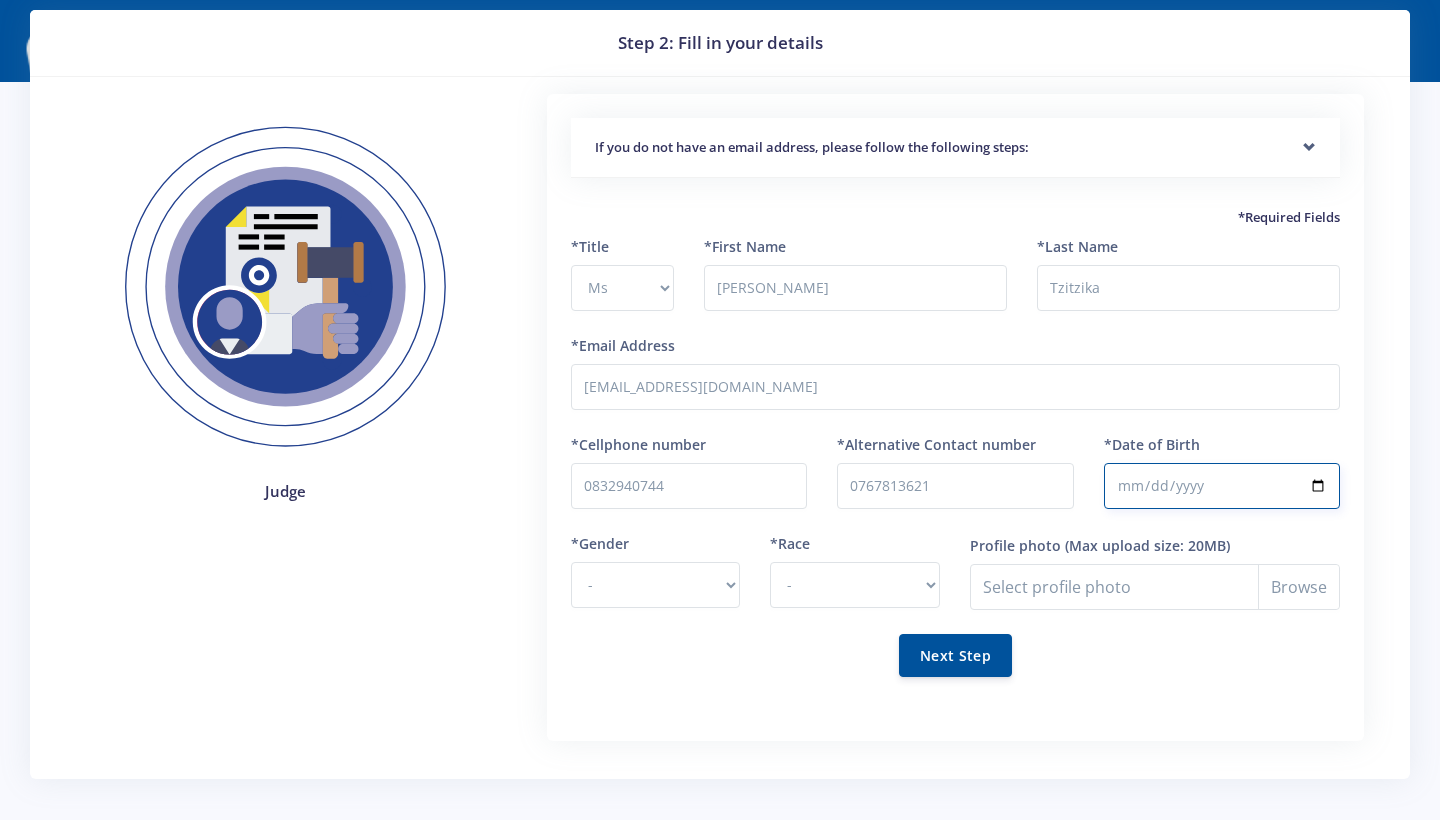 click on "*Date of Birth" at bounding box center [1222, 486] 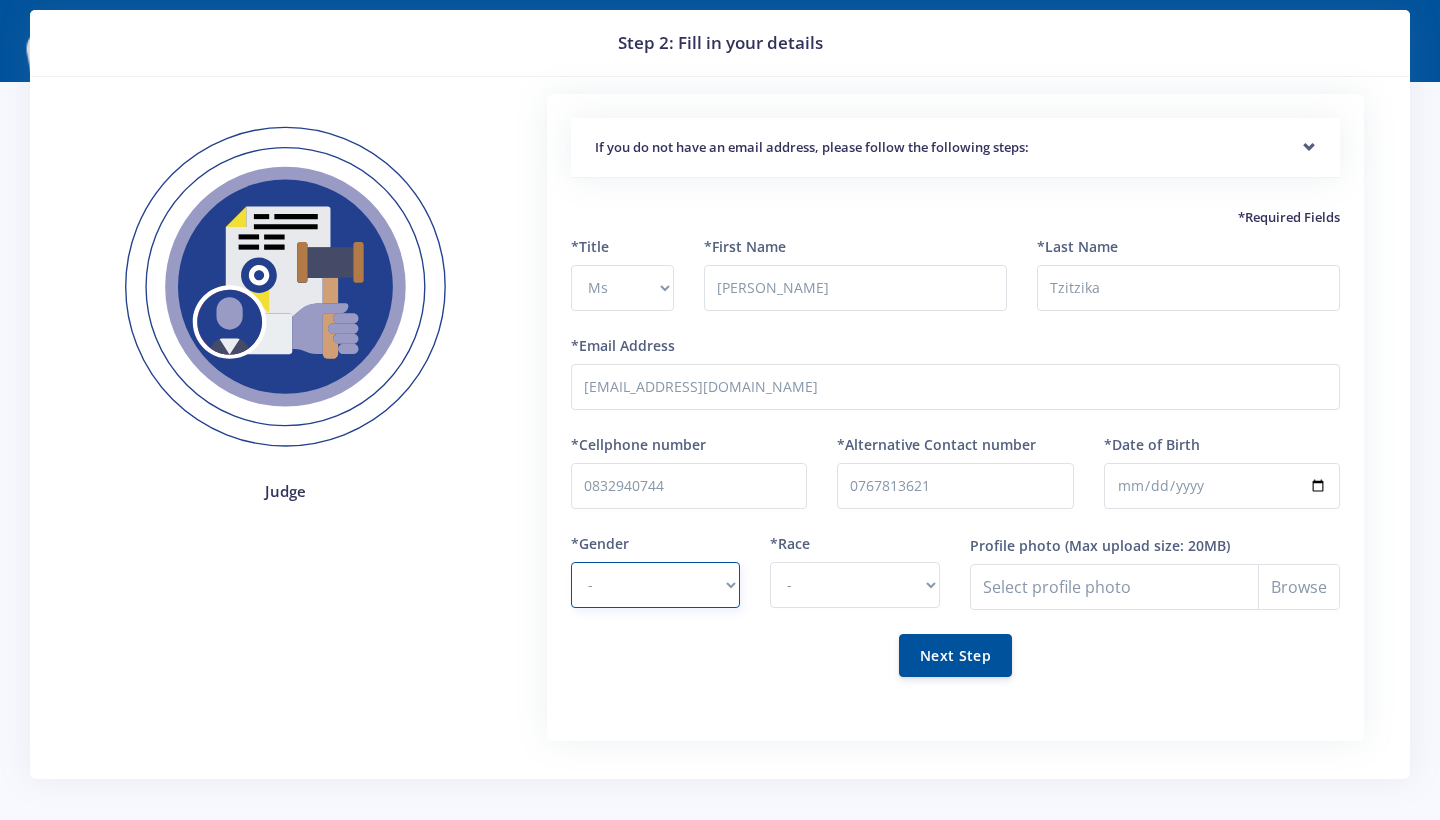 select on "F" 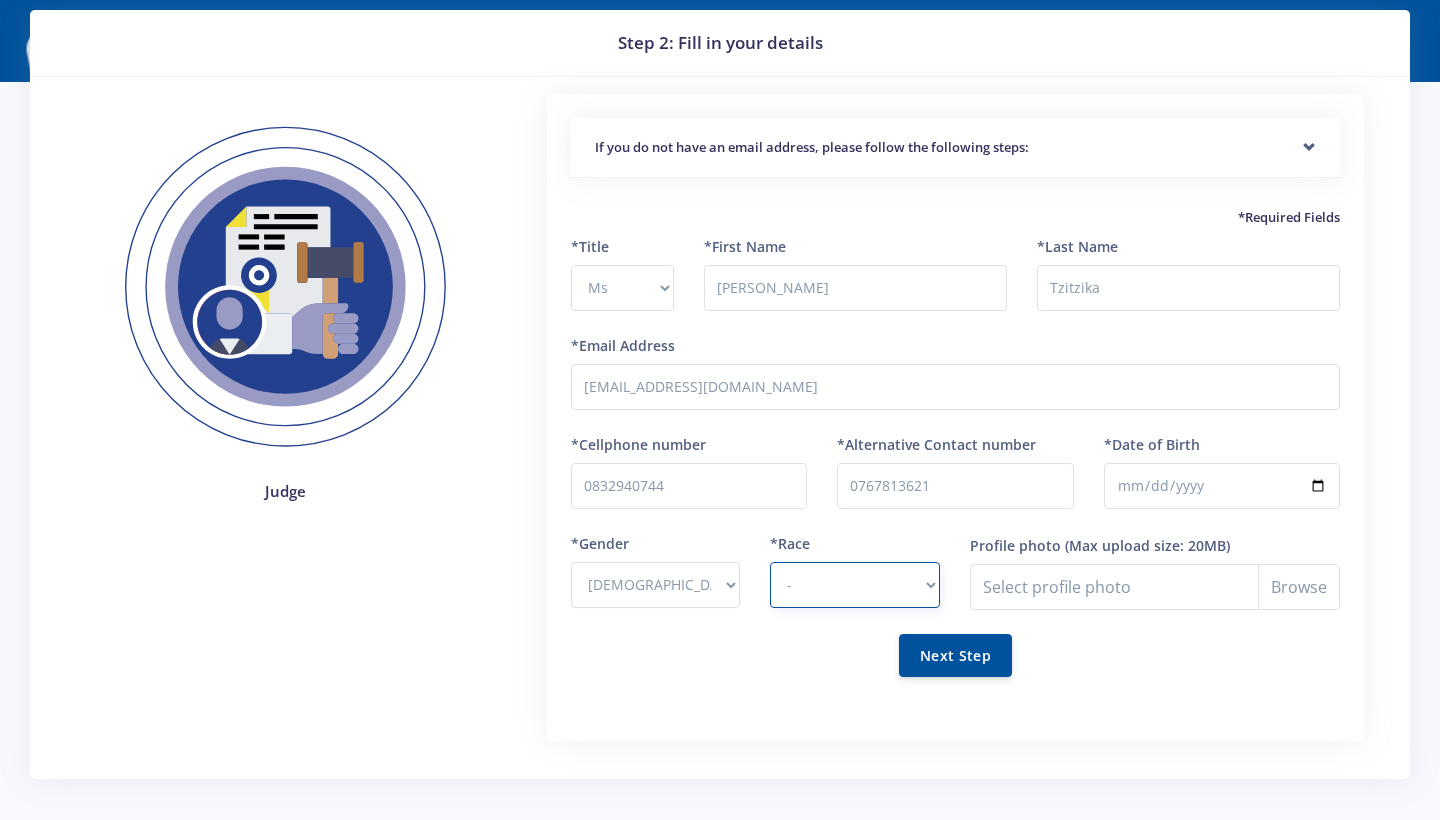 select on "White" 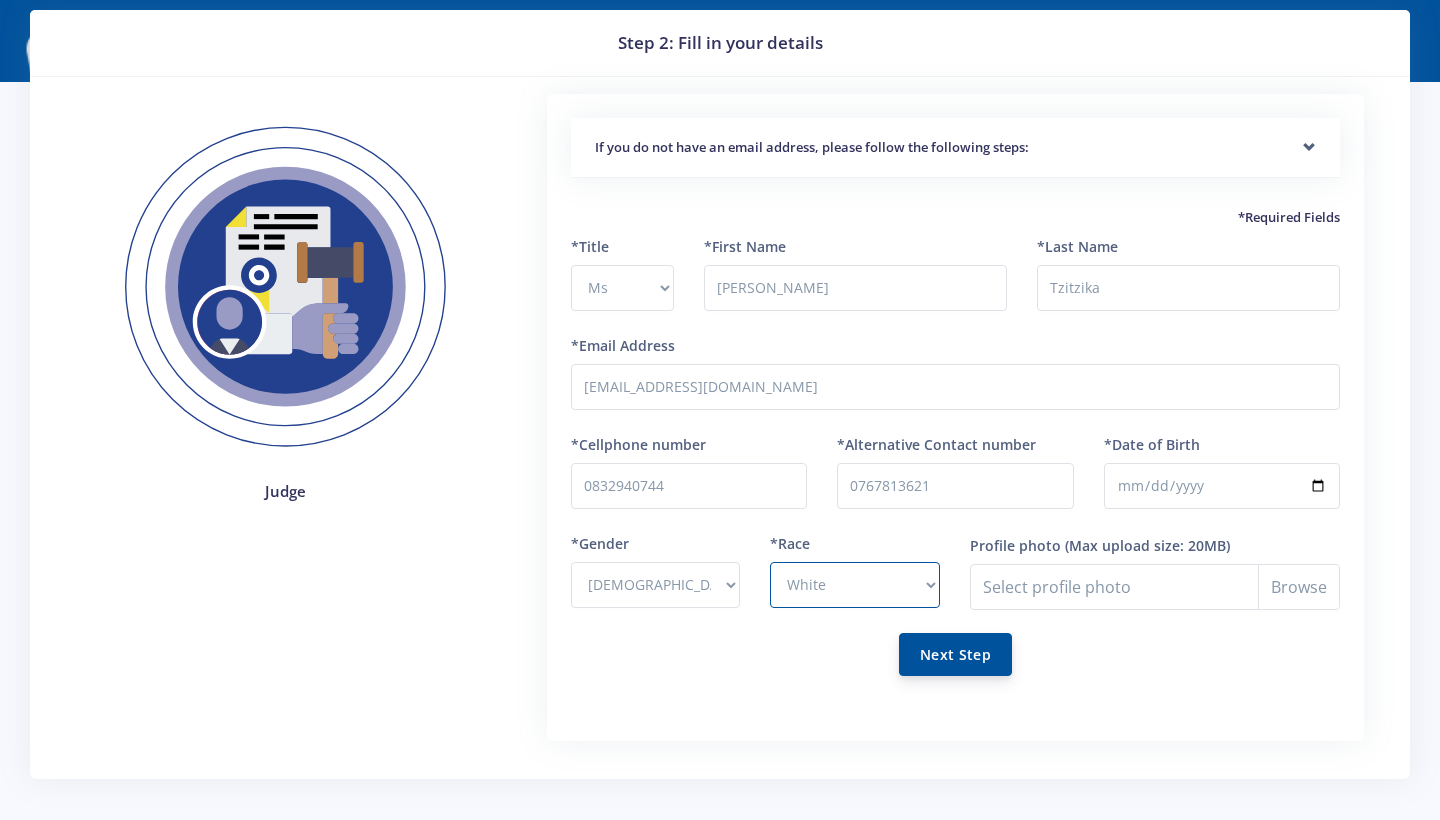 click on "Next
Step" at bounding box center (955, 654) 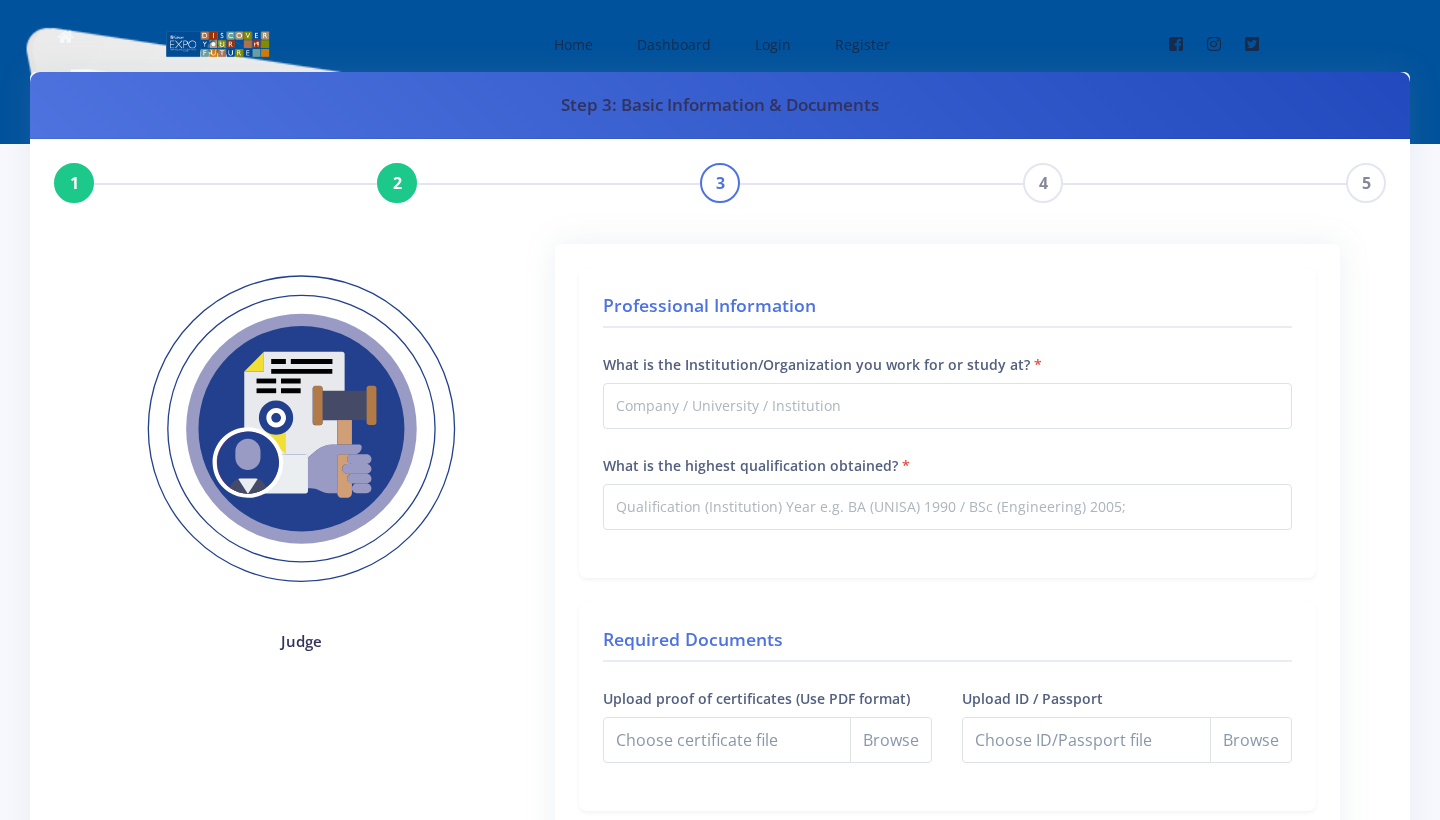 scroll, scrollTop: 0, scrollLeft: 0, axis: both 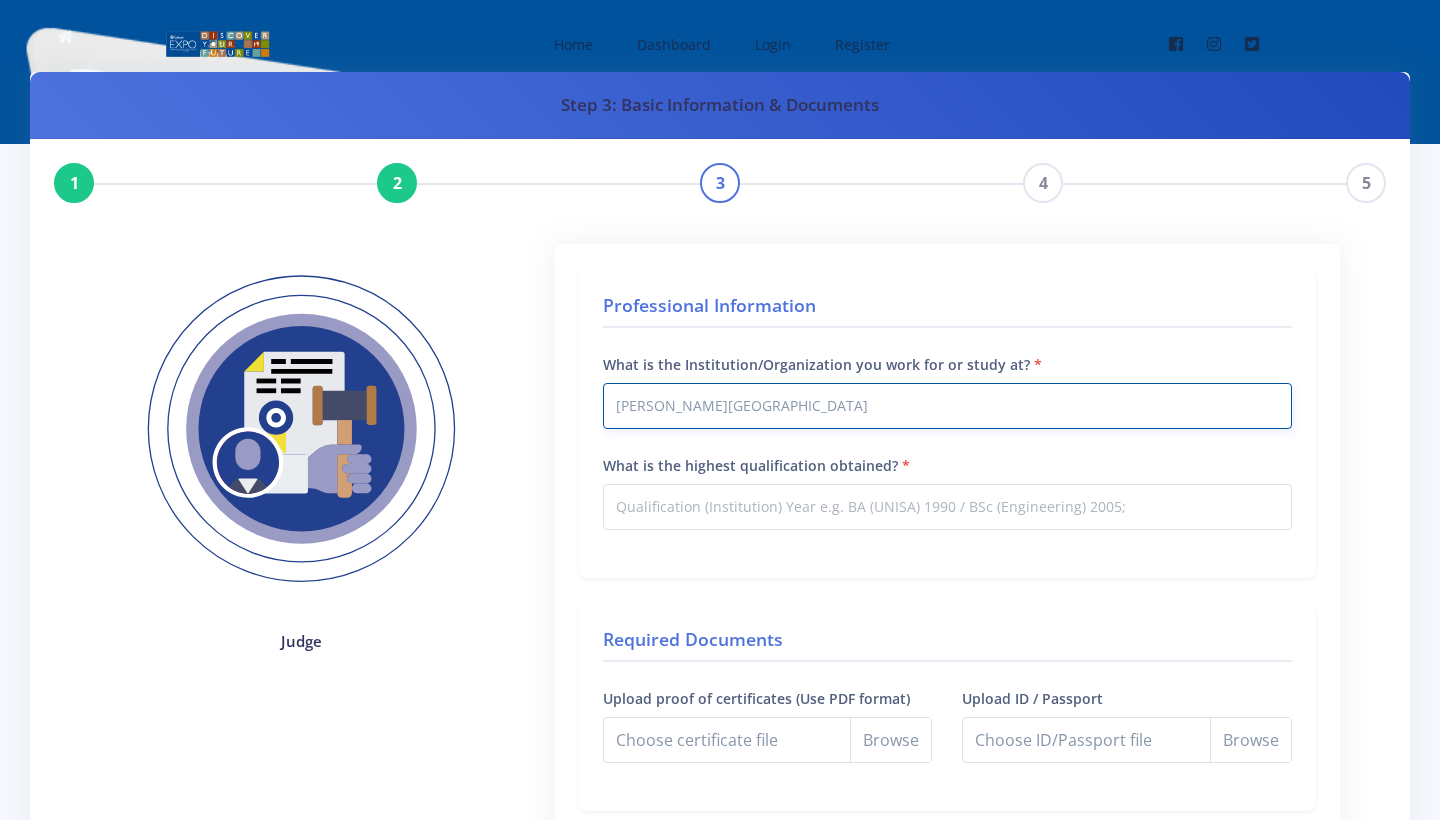 type on "Nelson Mandela University" 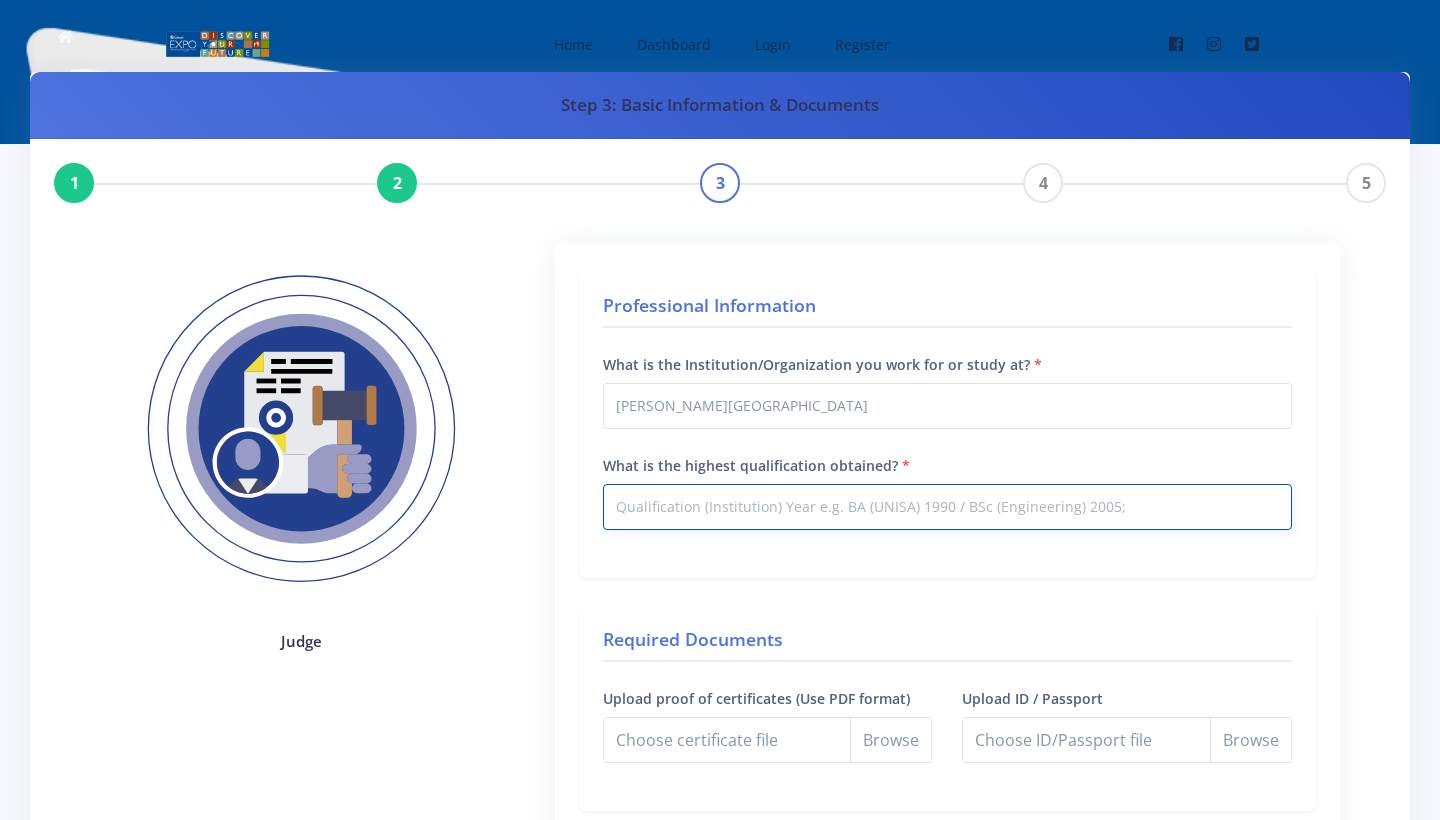 click on "What is the highest qualification obtained?" at bounding box center (947, 507) 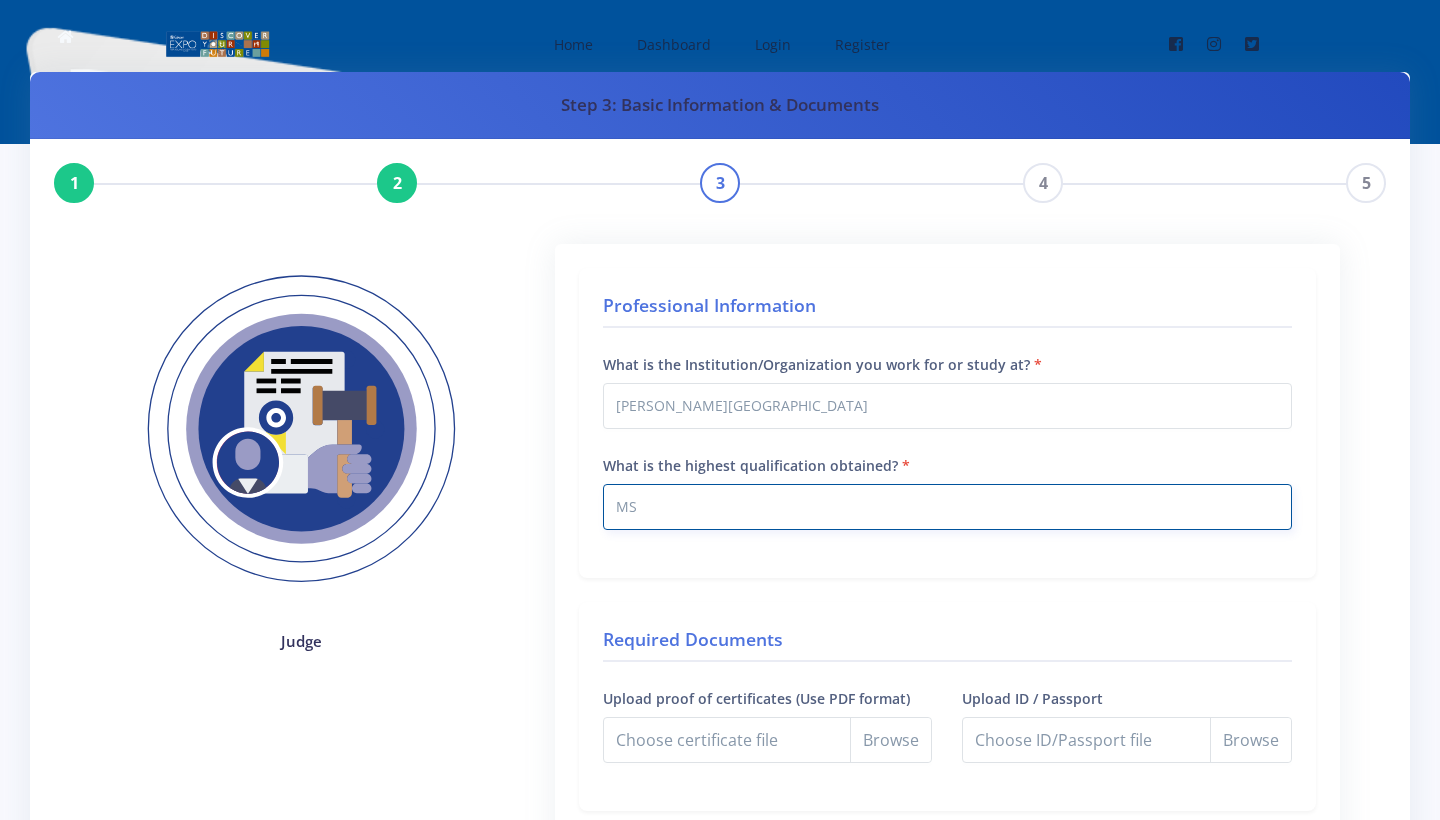 type on "M" 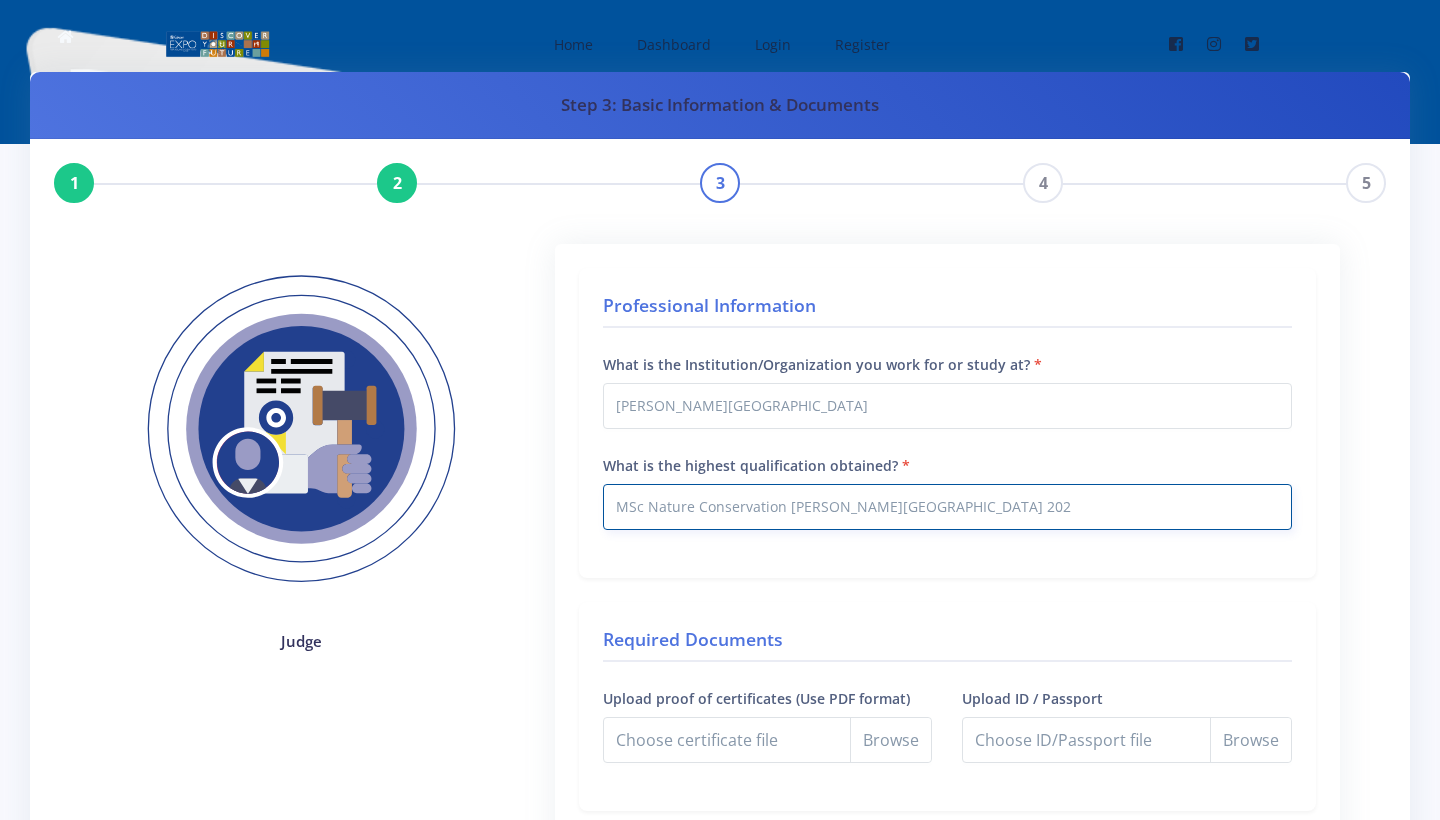 type on "MSc Nature Conservation Nelson Mandela University 2025" 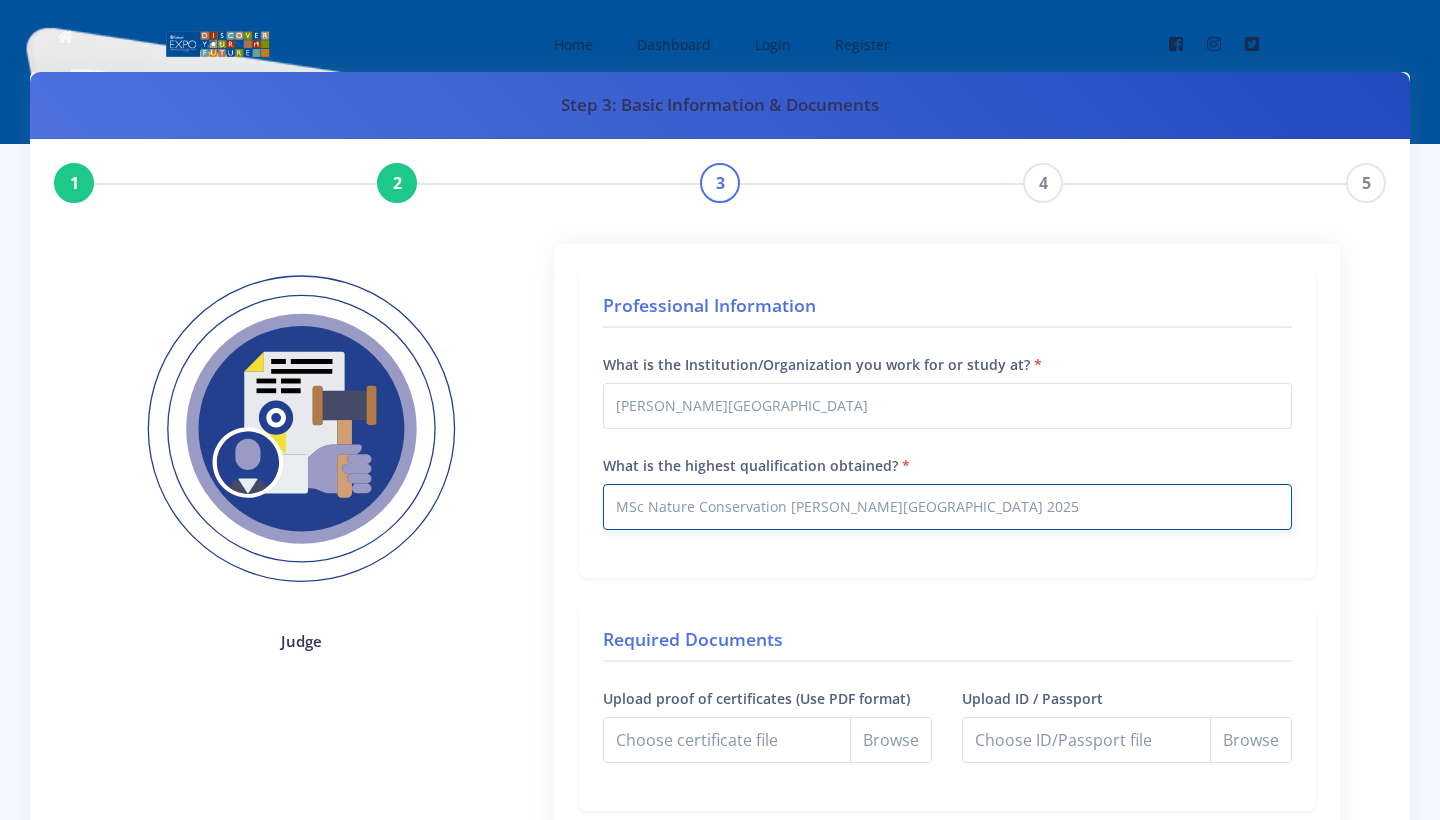 drag, startPoint x: 1006, startPoint y: 503, endPoint x: 604, endPoint y: 505, distance: 402.00497 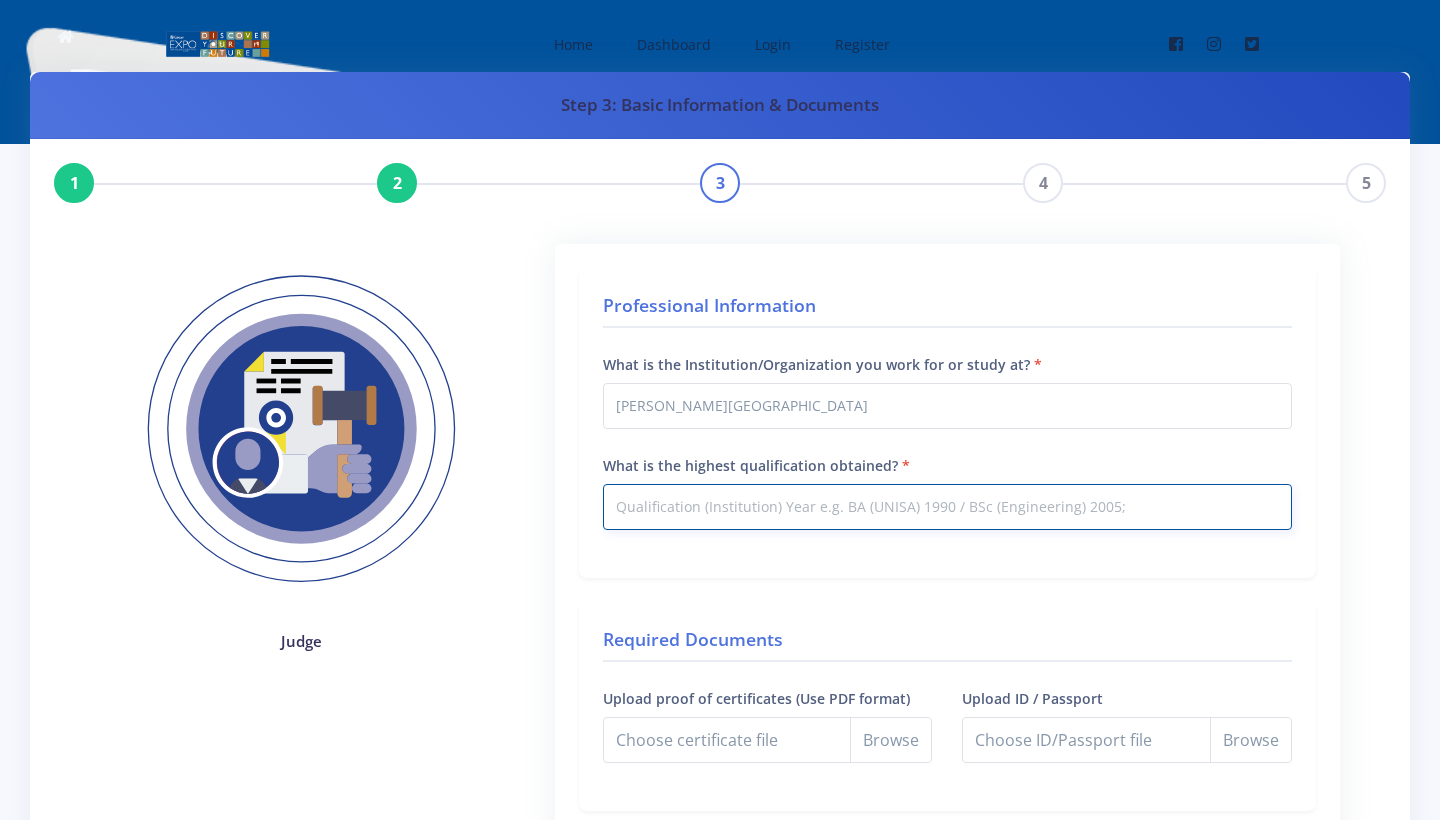 paste on "MSc Nature Conservation Nelson Mandela University 2025" 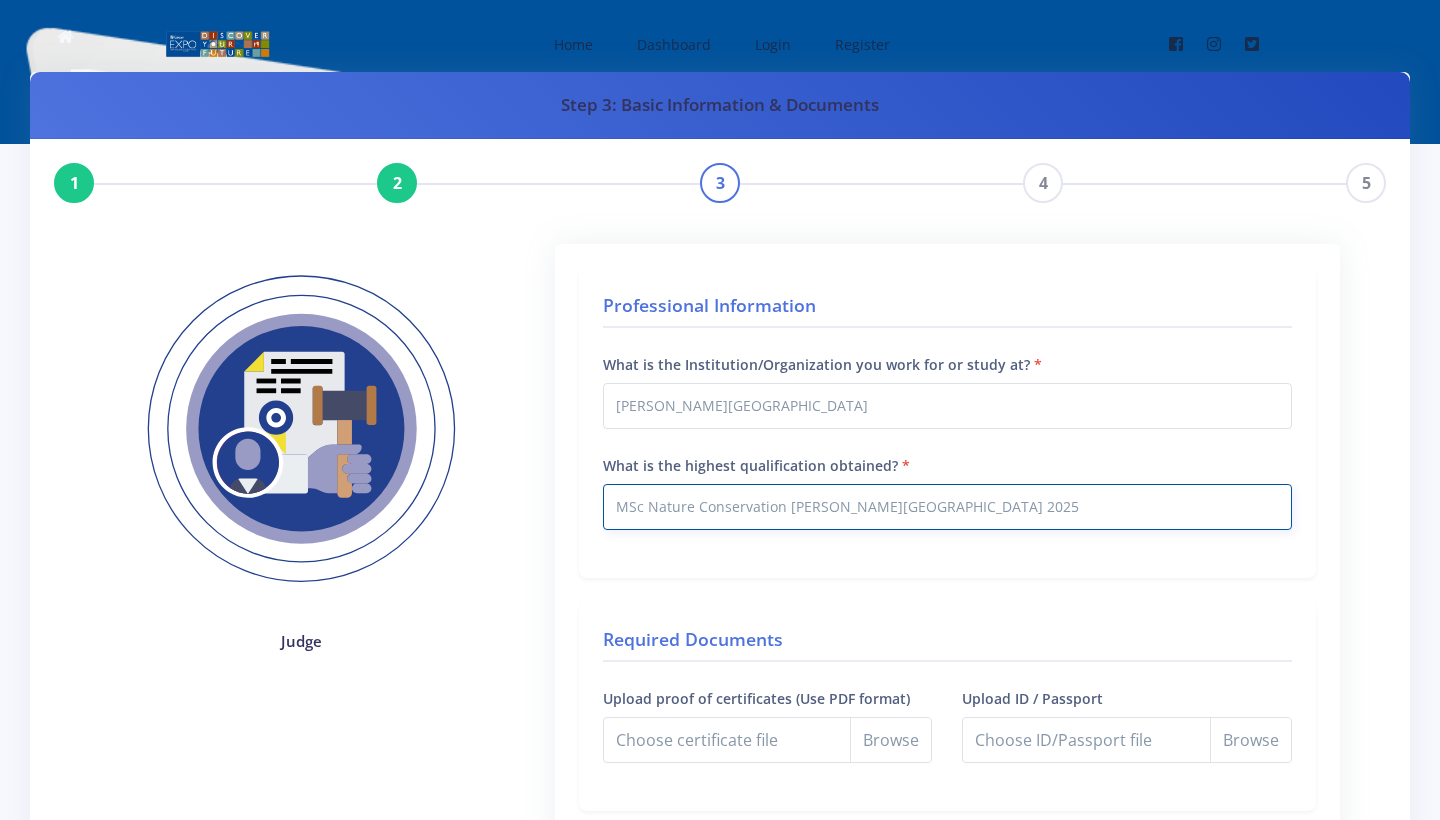 click on "MSc Nature Conservation Nelson Mandela University 2025" at bounding box center (947, 507) 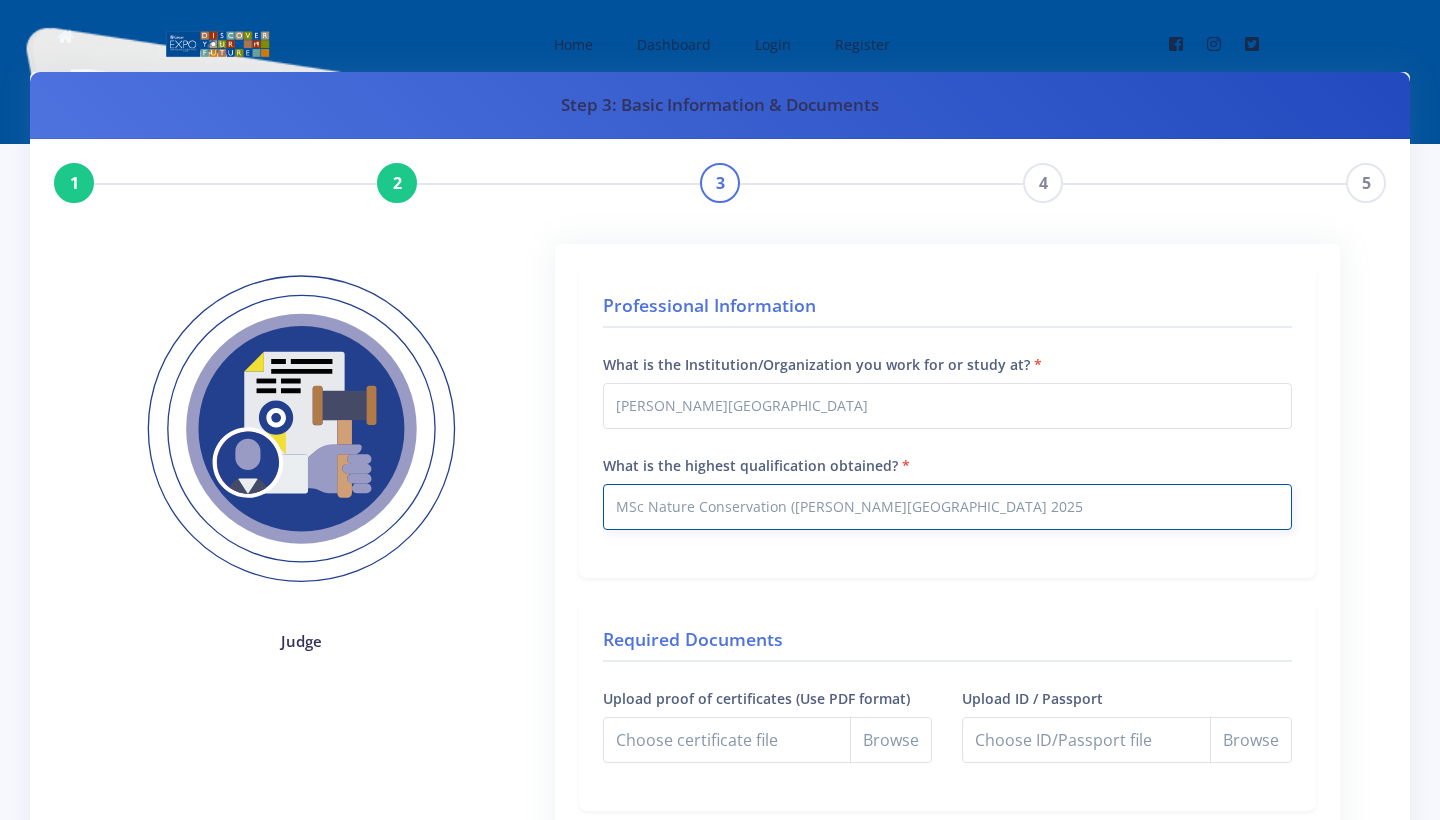 click on "MSc Nature Conservation (Nelson Mandela University 2025" at bounding box center (947, 507) 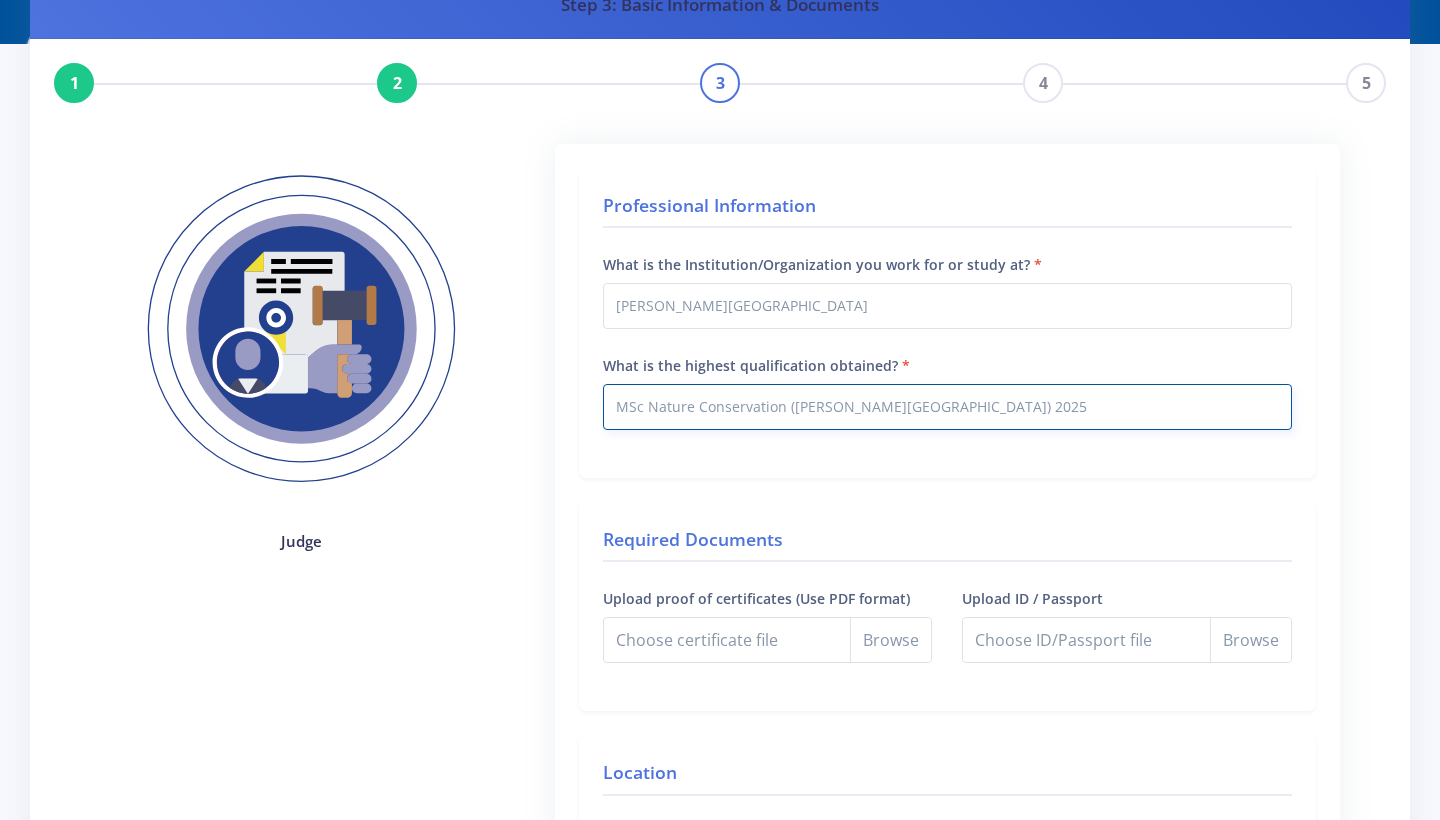 scroll, scrollTop: 108, scrollLeft: 0, axis: vertical 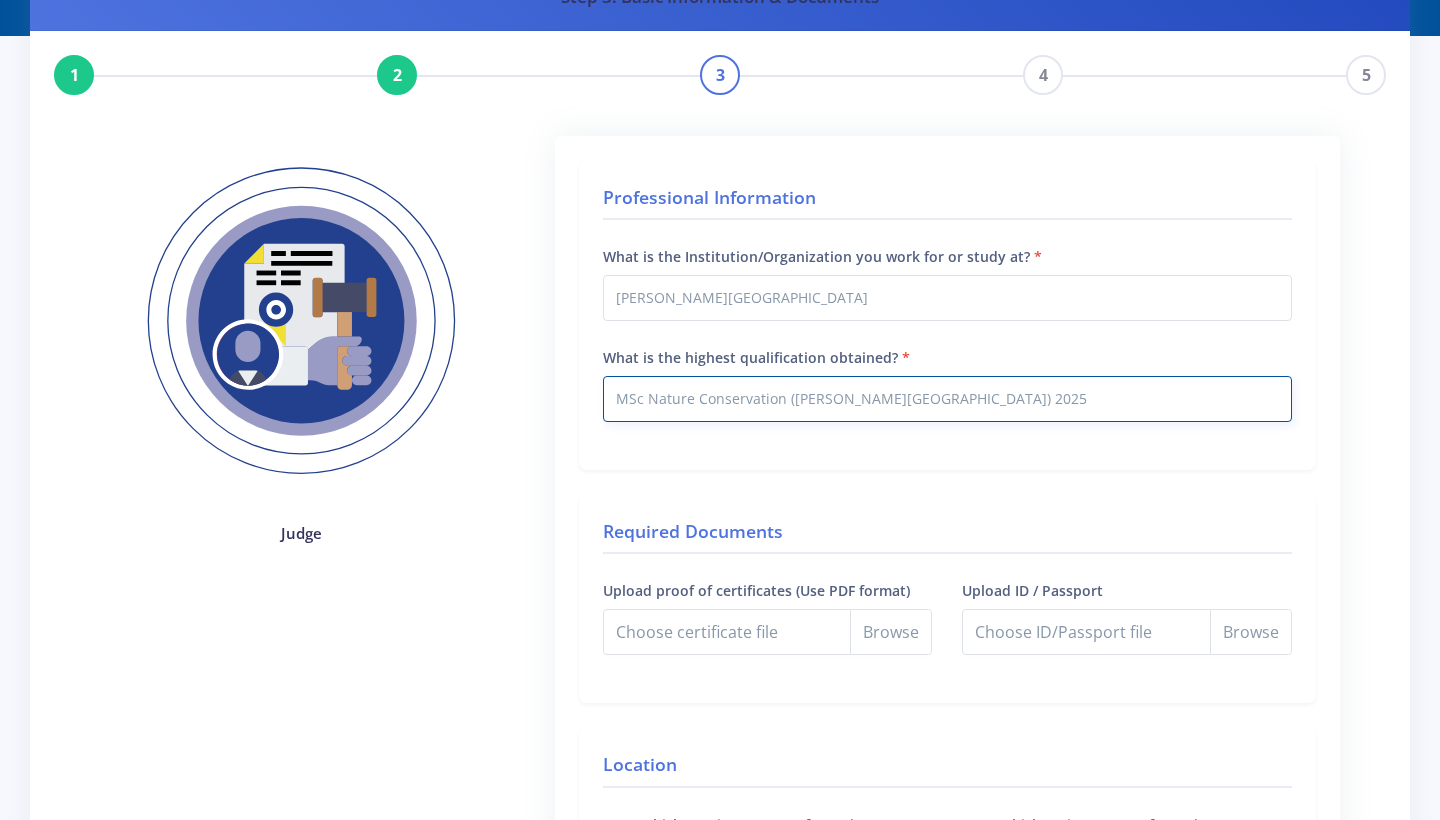 type on "MSc Nature Conservation (Nelson Mandela University) 2025" 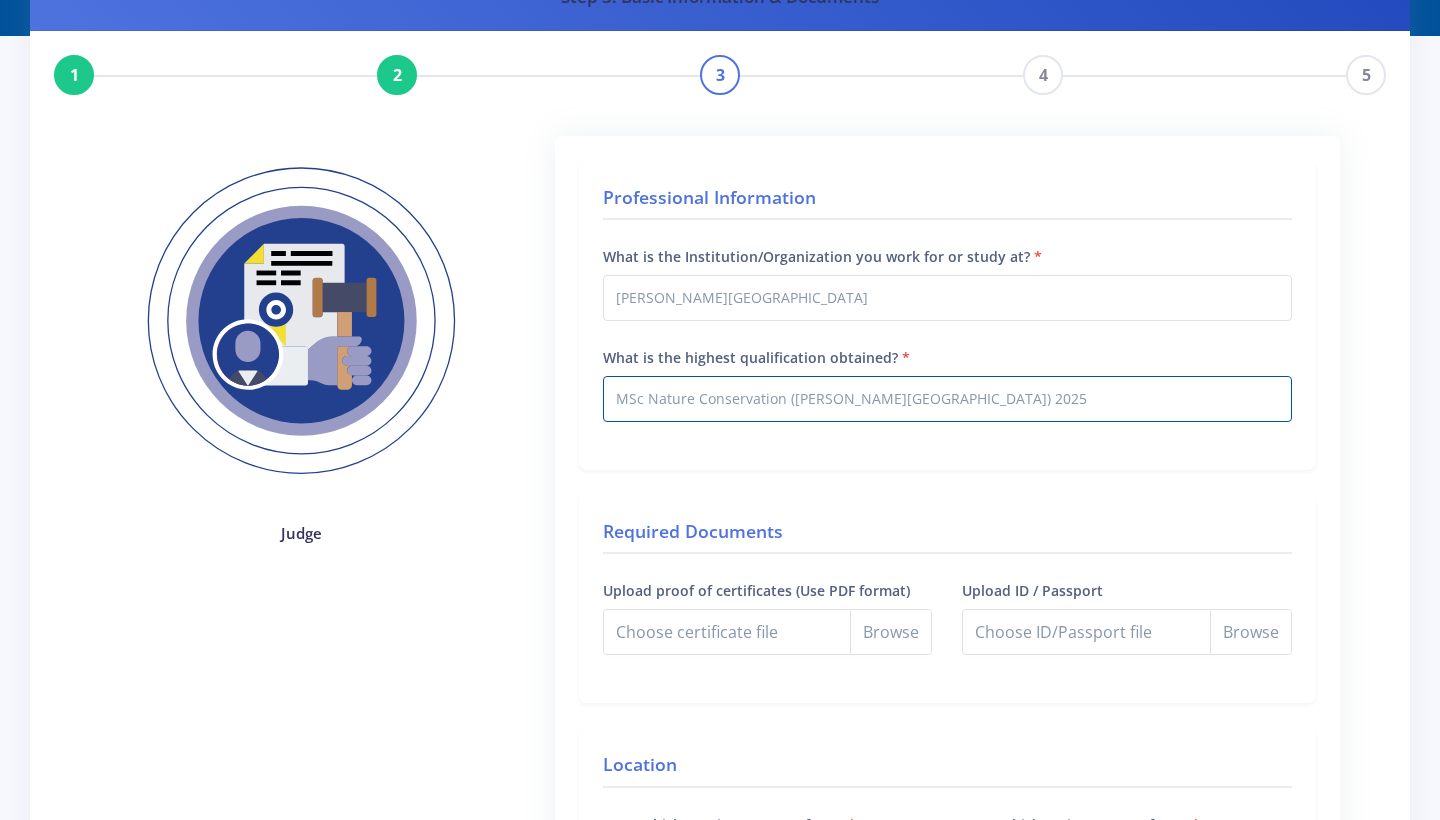 click on "Upload proof of certificates (Use PDF format)" at bounding box center [768, 632] 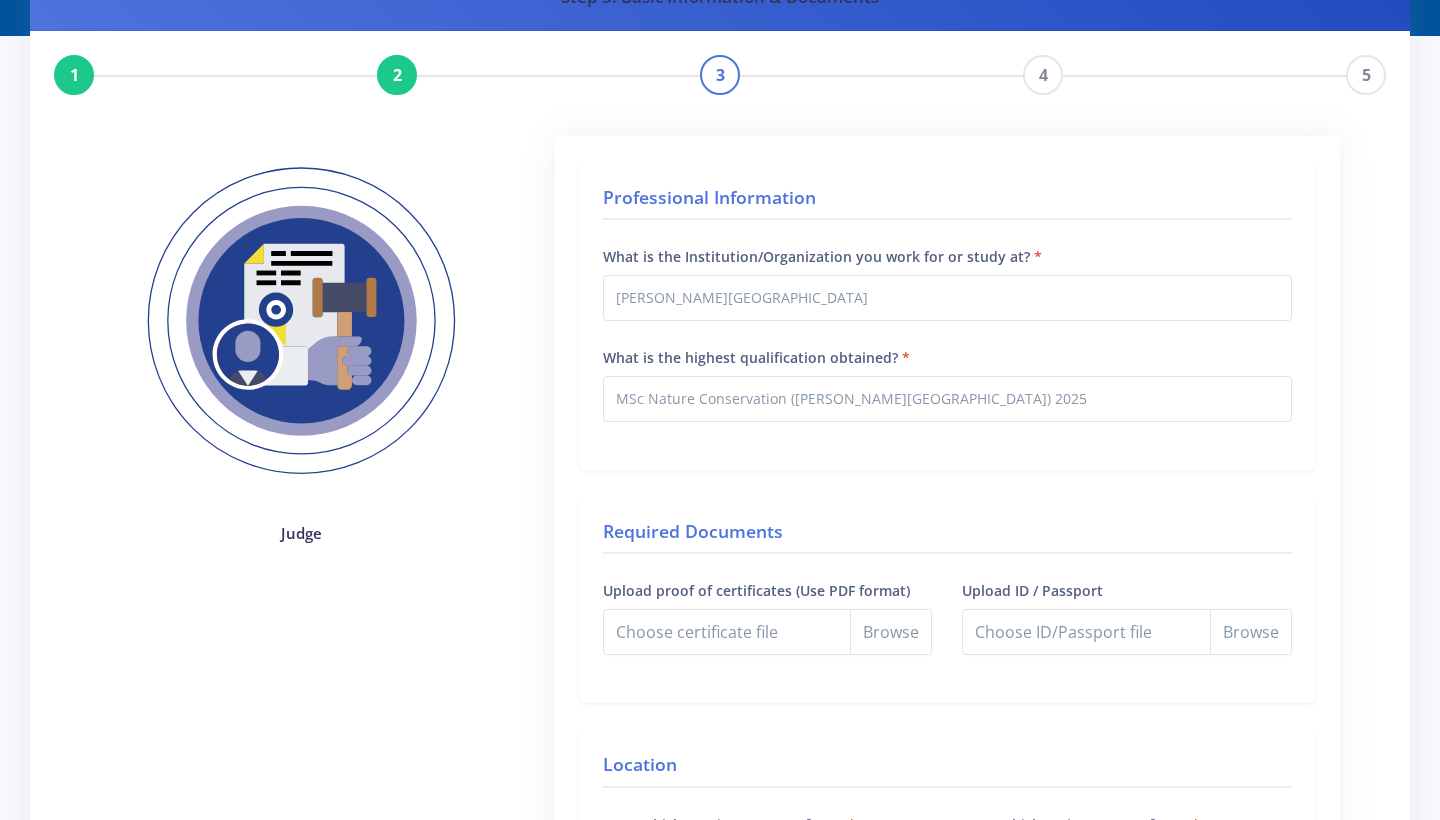 type on "C:\fakepath\MSc Electronic Degree.pdf" 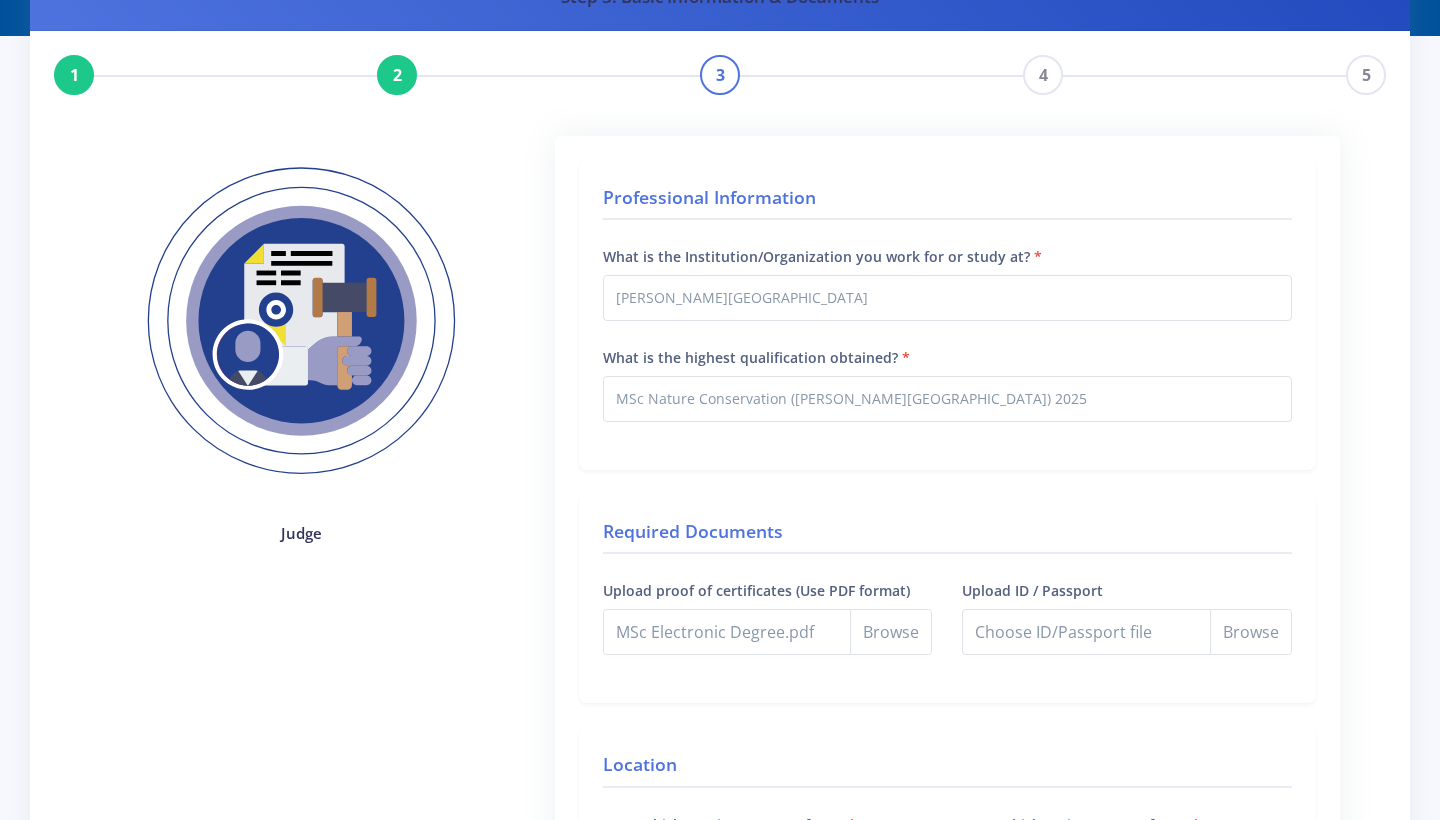 click on "Upload ID / Passport" at bounding box center (1127, 632) 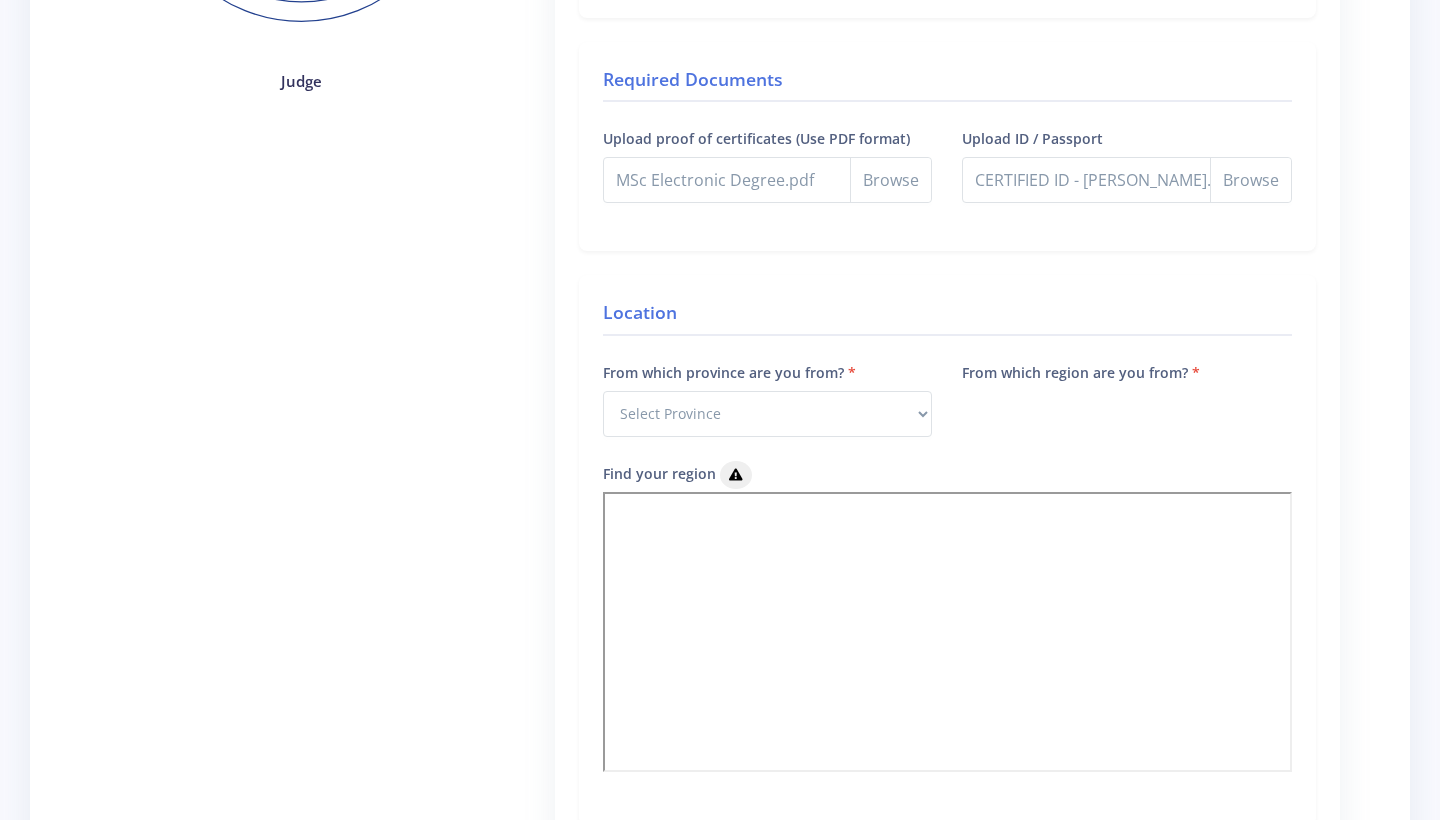 scroll, scrollTop: 562, scrollLeft: 0, axis: vertical 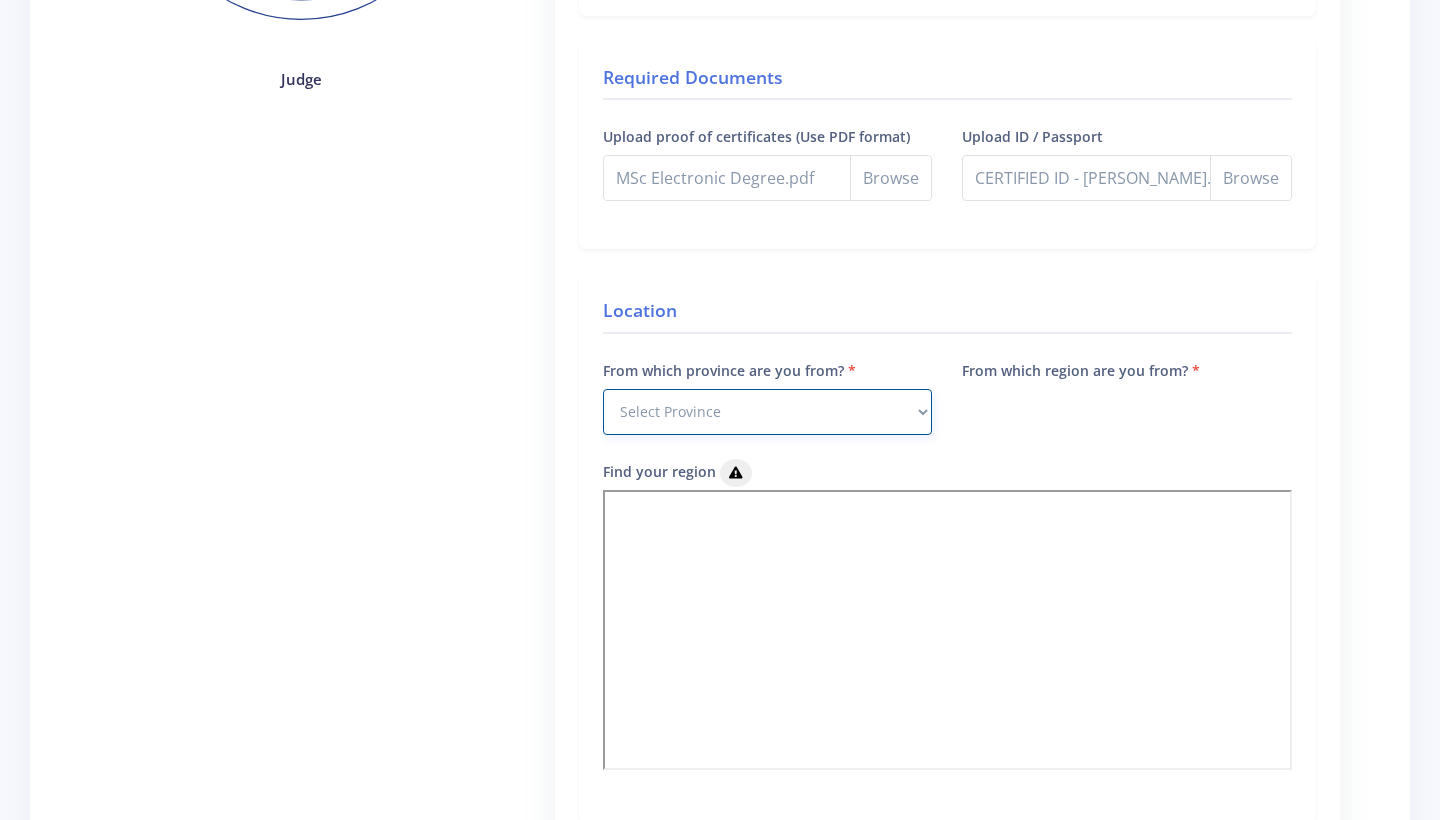 select on "1" 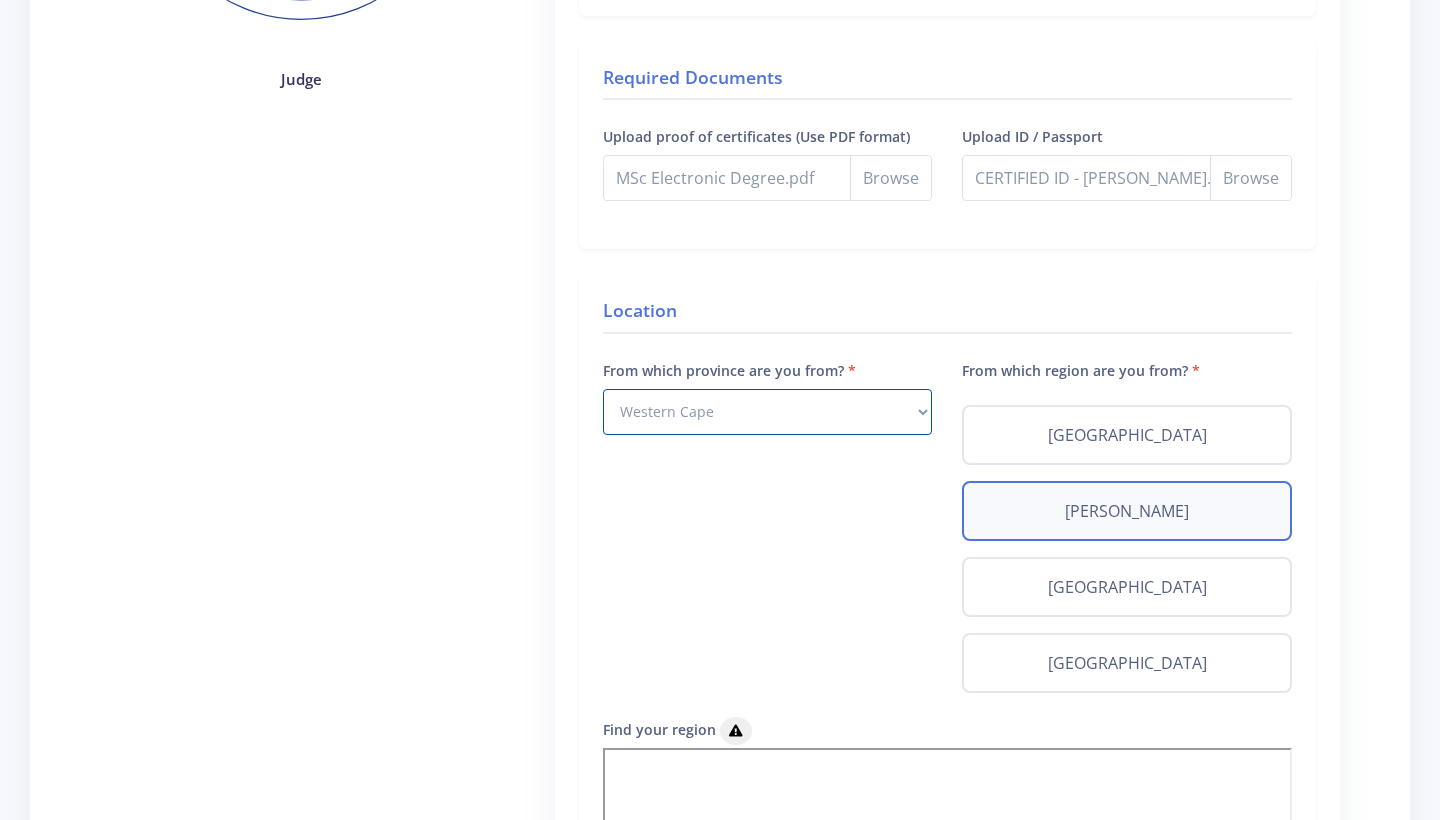 click on "Eden Karoo" at bounding box center [1127, 511] 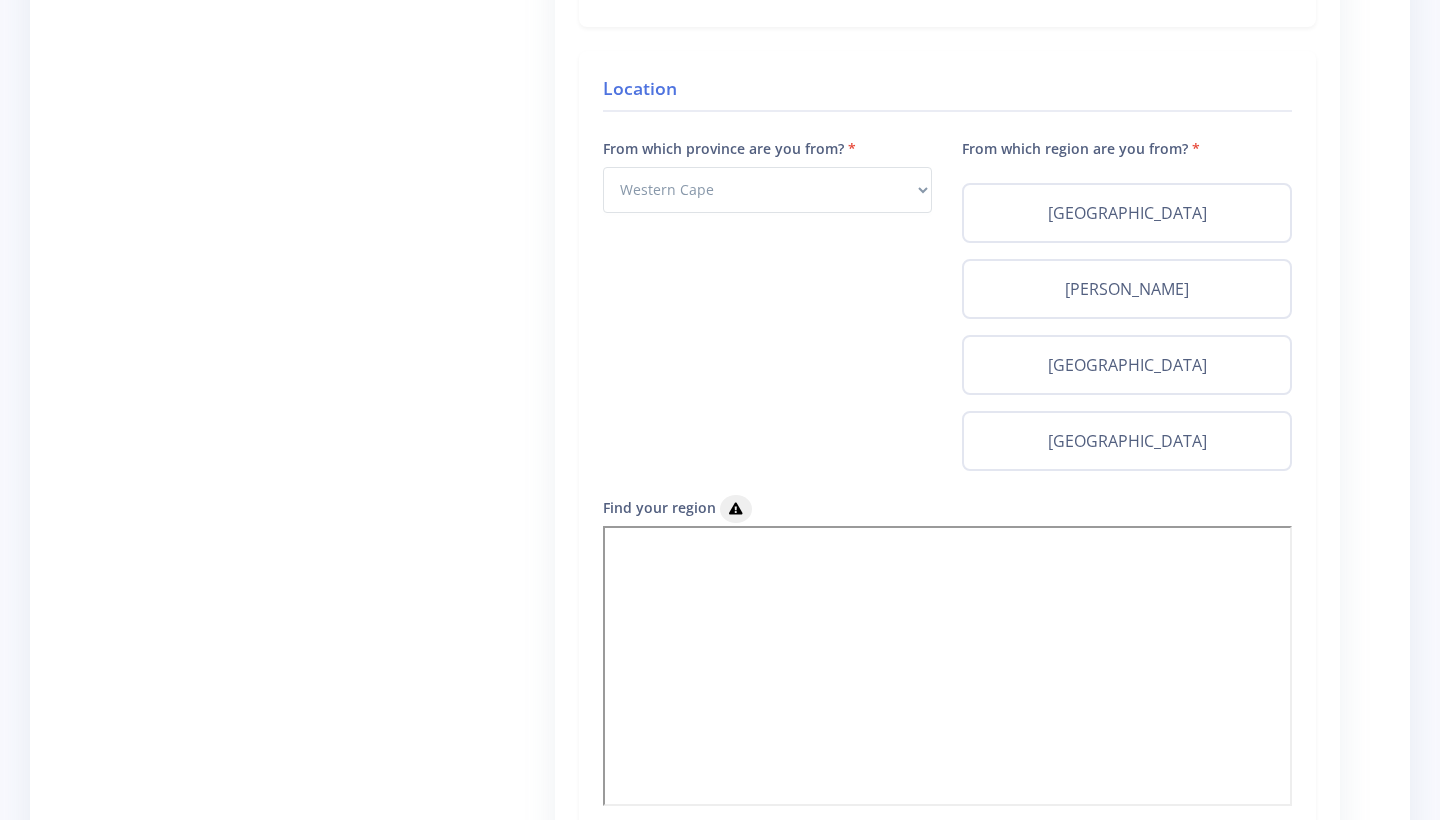 scroll, scrollTop: 803, scrollLeft: 0, axis: vertical 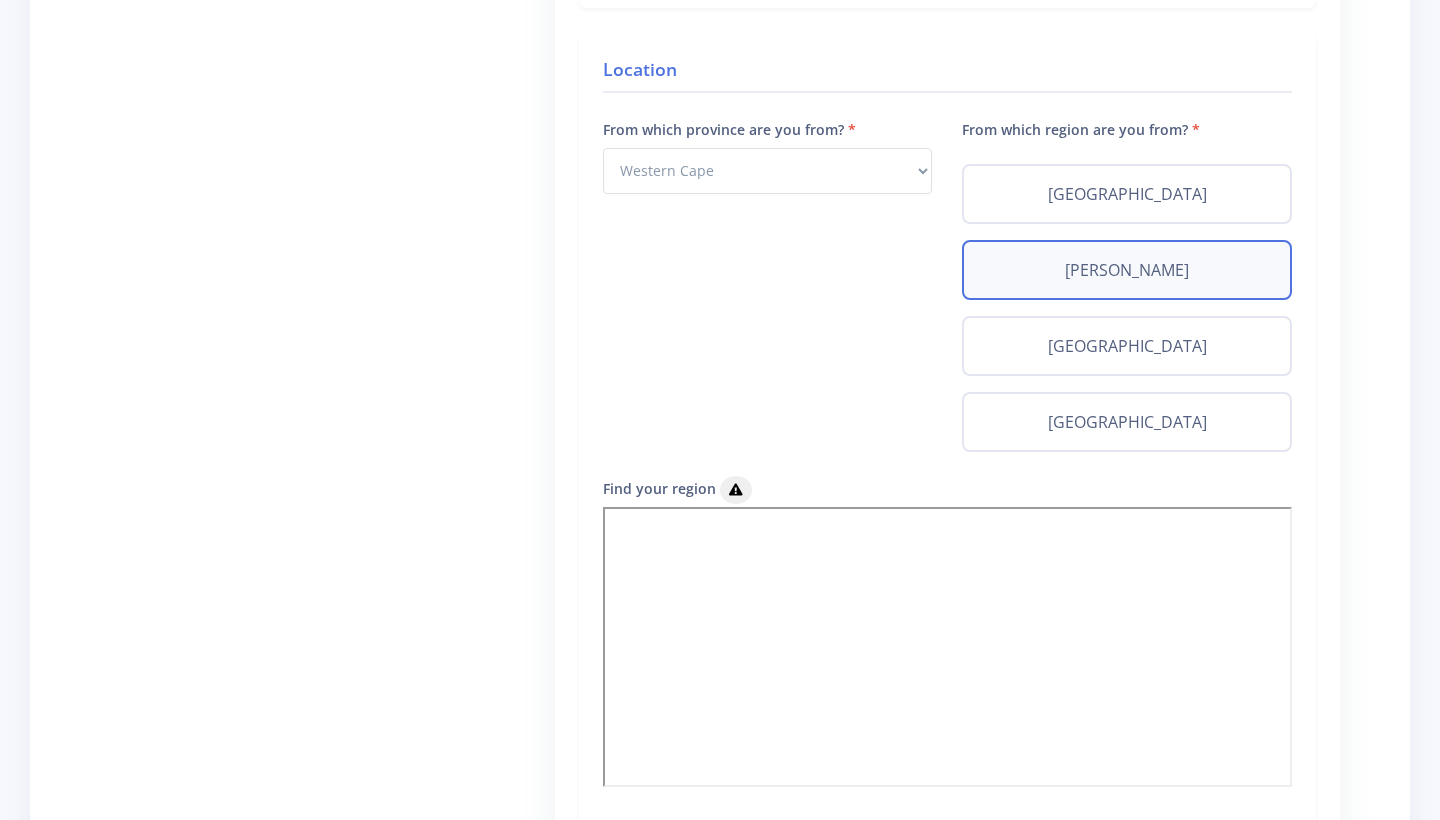 click on "Eden Karoo" at bounding box center [1127, 270] 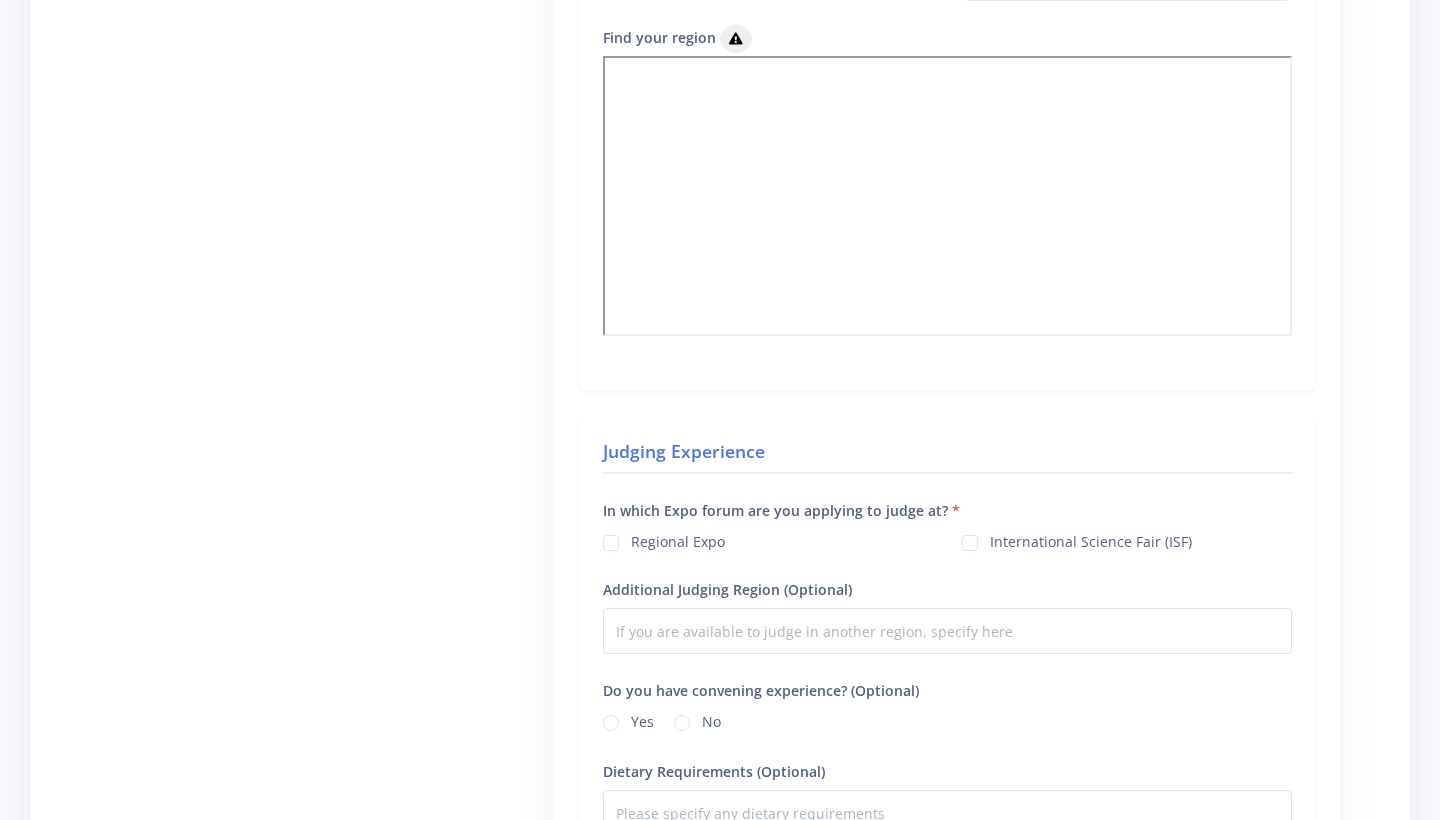 scroll, scrollTop: 1255, scrollLeft: 0, axis: vertical 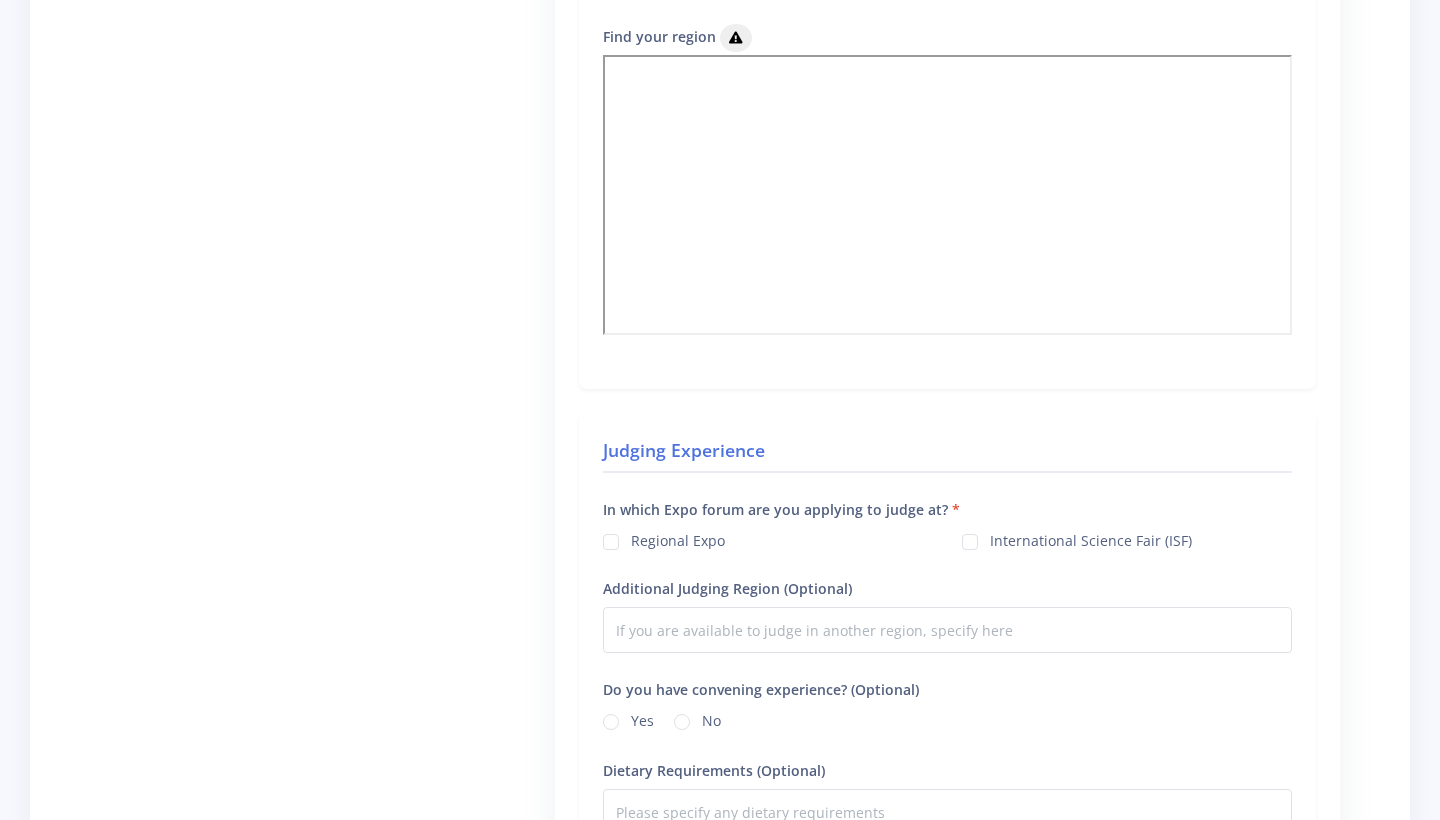 click on "Regional Expo" at bounding box center (678, 538) 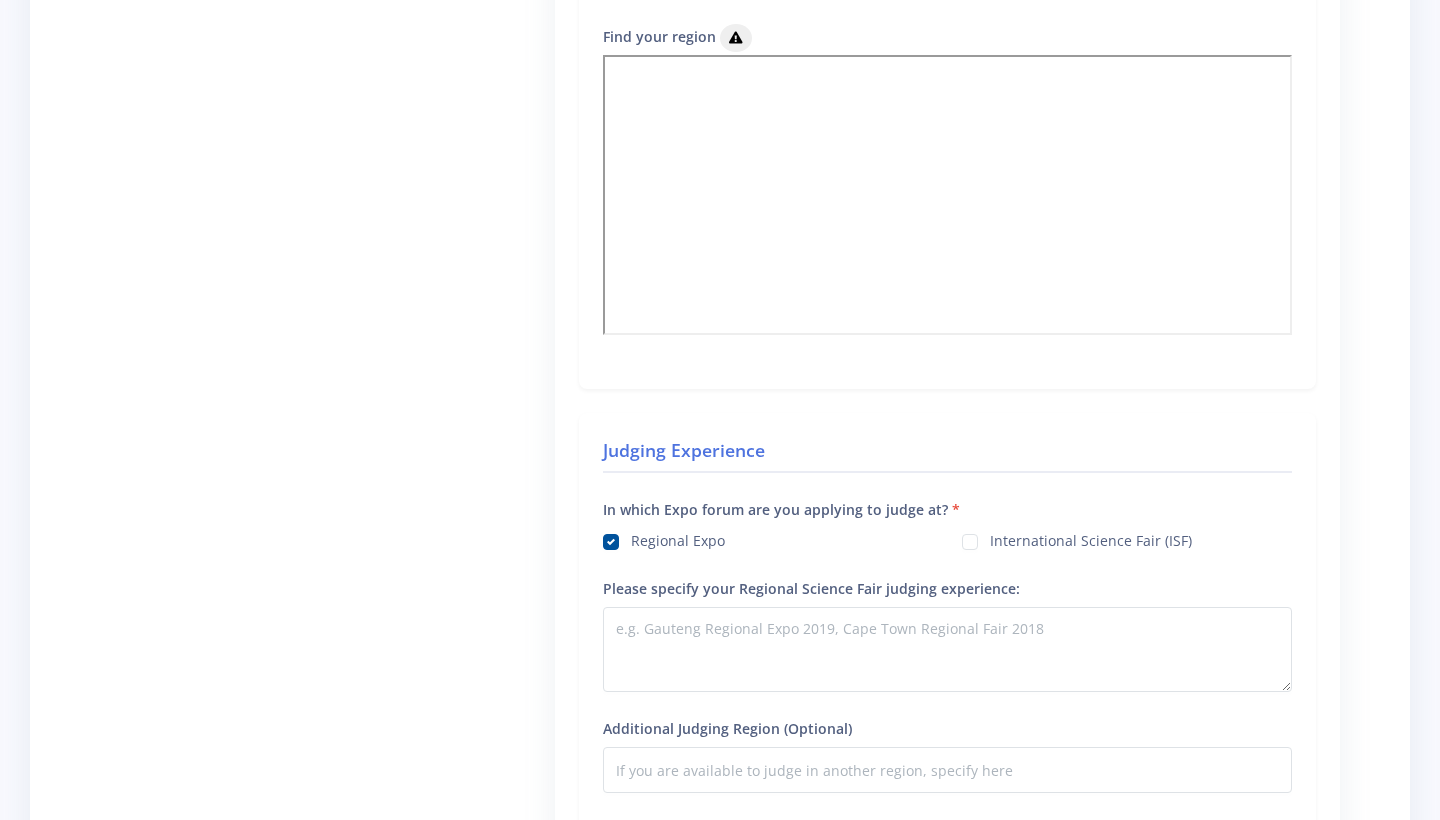 click on "International Science Fair (ISF)" at bounding box center [1091, 538] 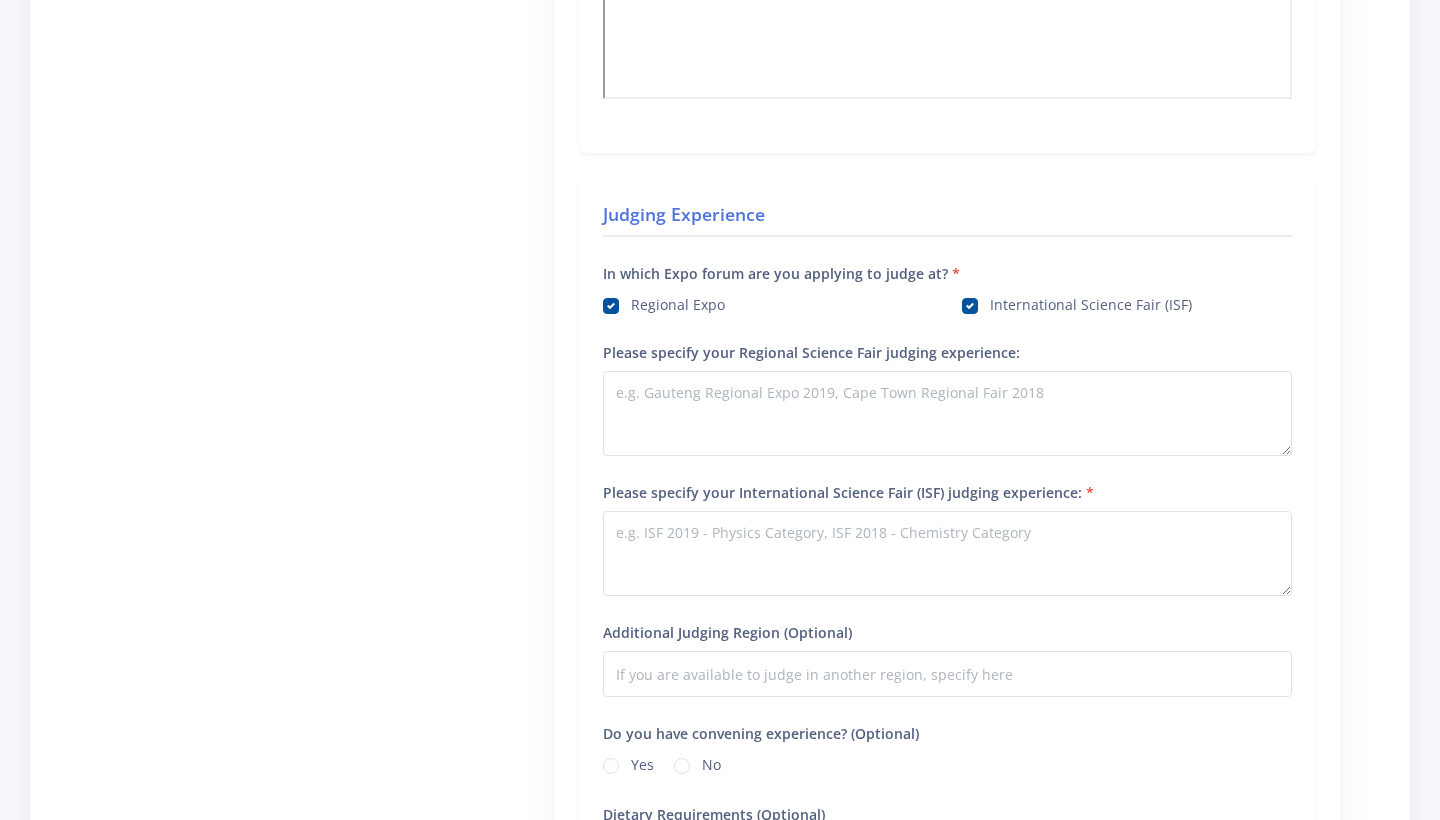 scroll, scrollTop: 1487, scrollLeft: 0, axis: vertical 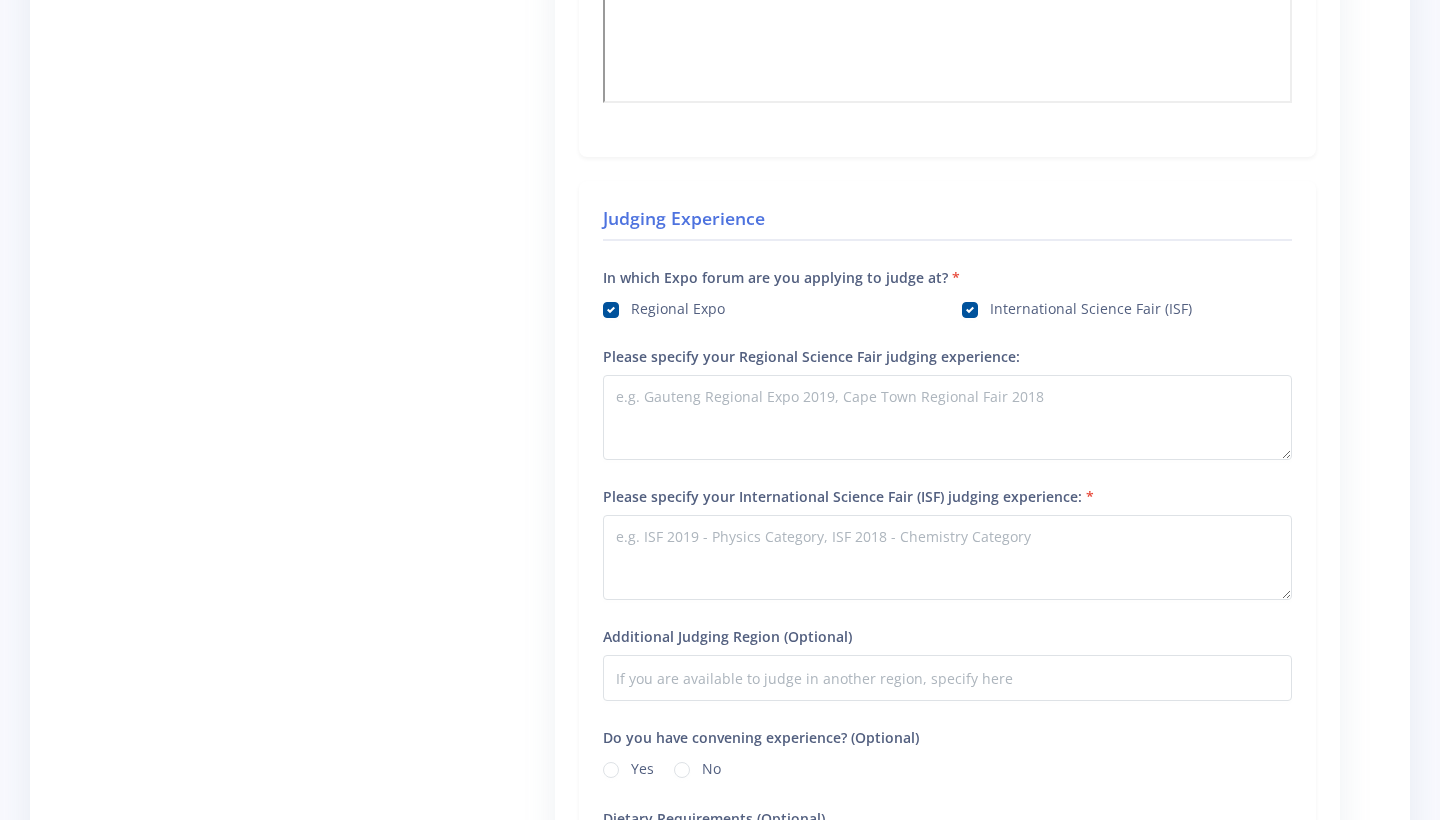 click on "International Science Fair (ISF)" at bounding box center (1091, 306) 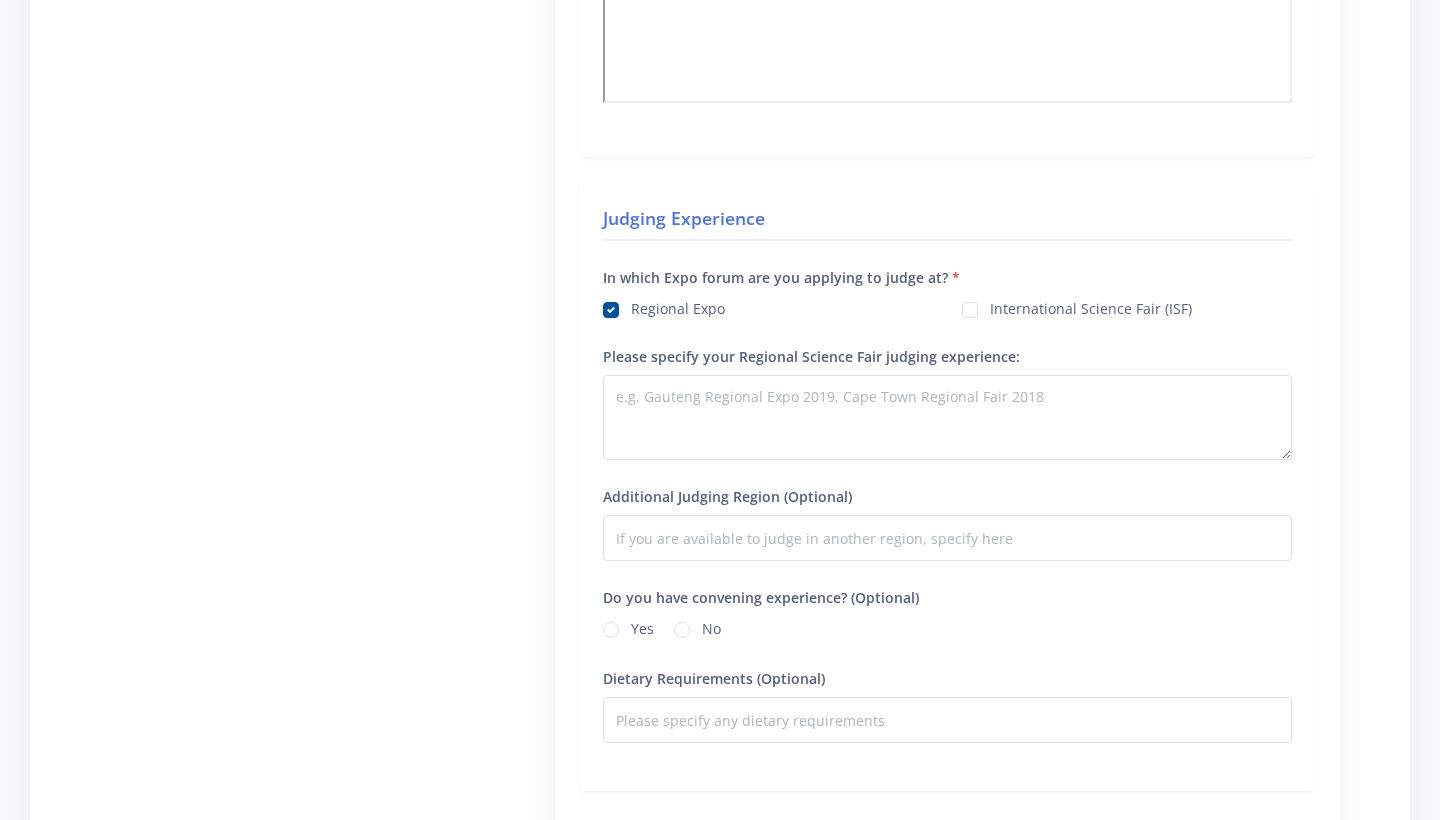 click on "International Science Fair (ISF)" at bounding box center (1091, 306) 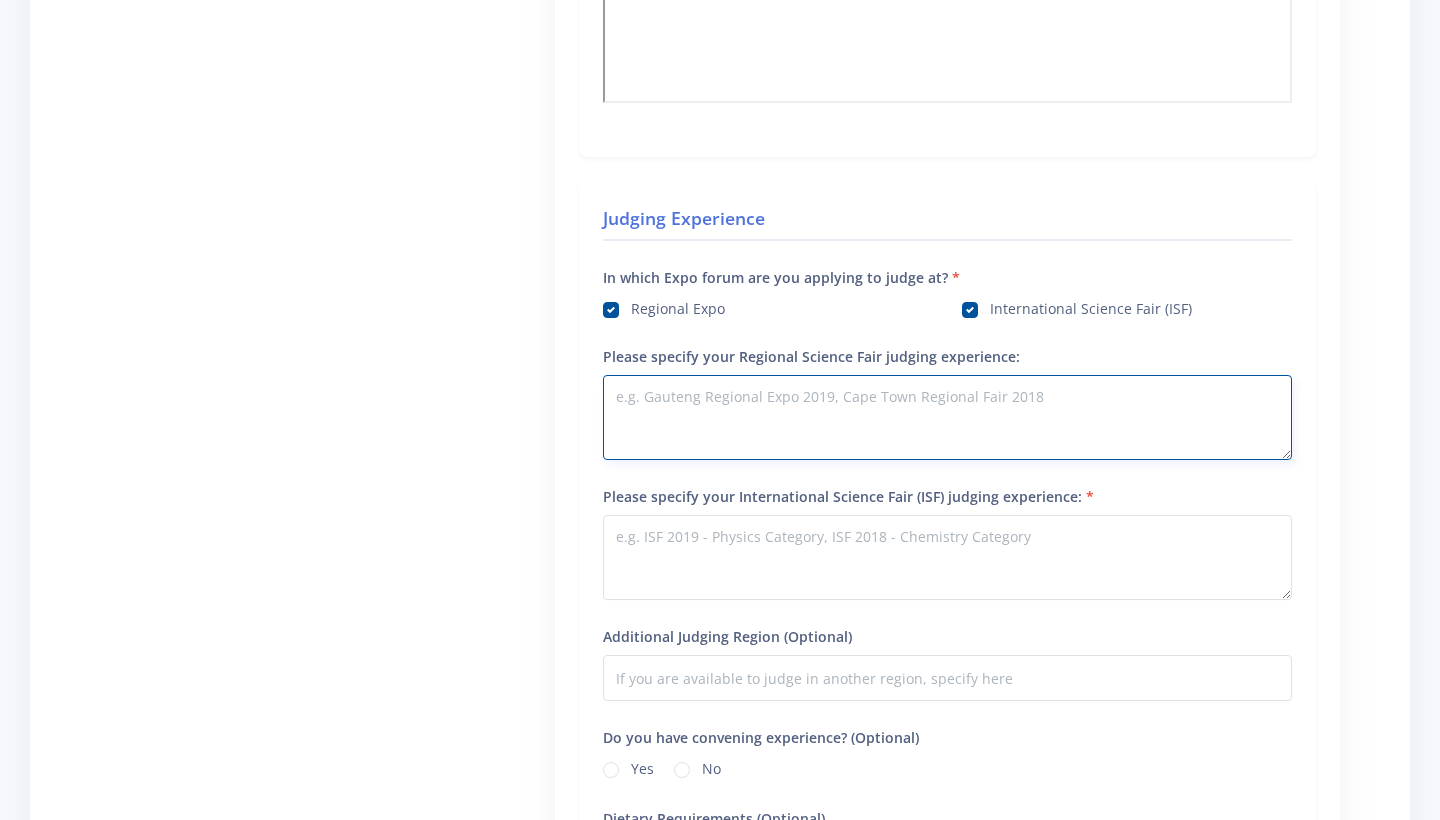 click on "Please specify your Regional Science Fair judging experience:" at bounding box center [947, 417] 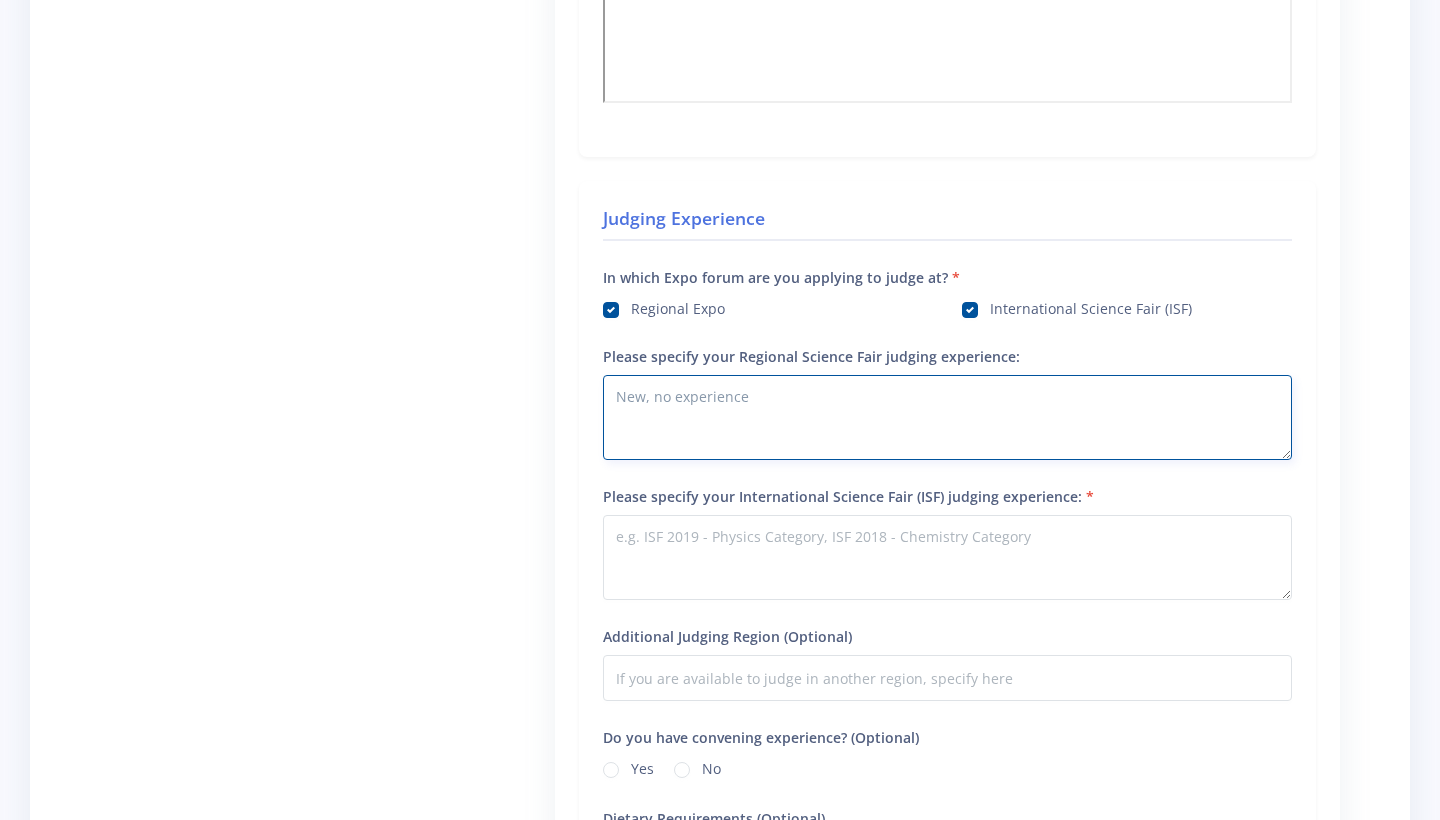 type on "New, no experience" 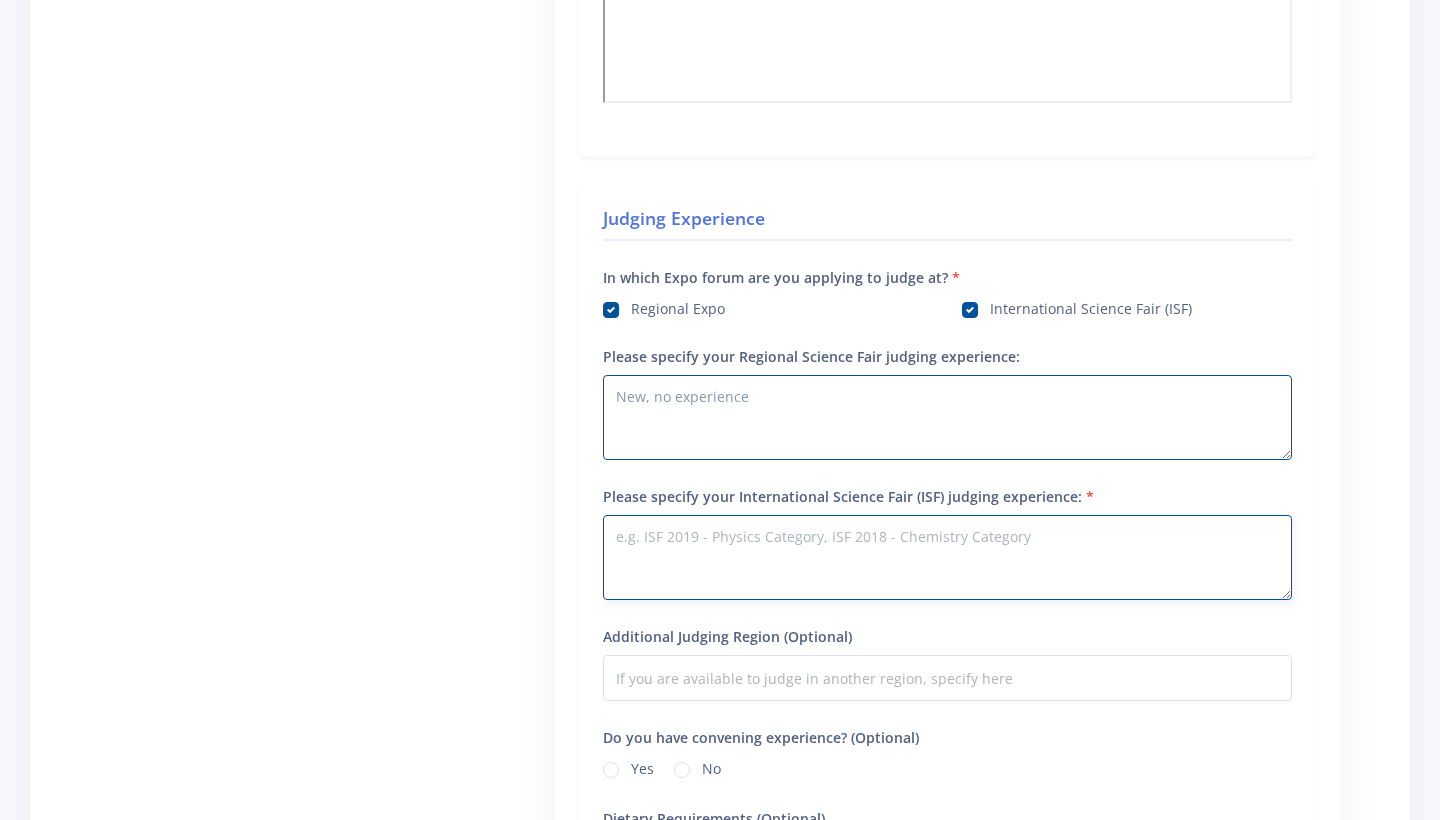 click on "Please specify your International Science Fair (ISF) judging experience:" at bounding box center (947, 557) 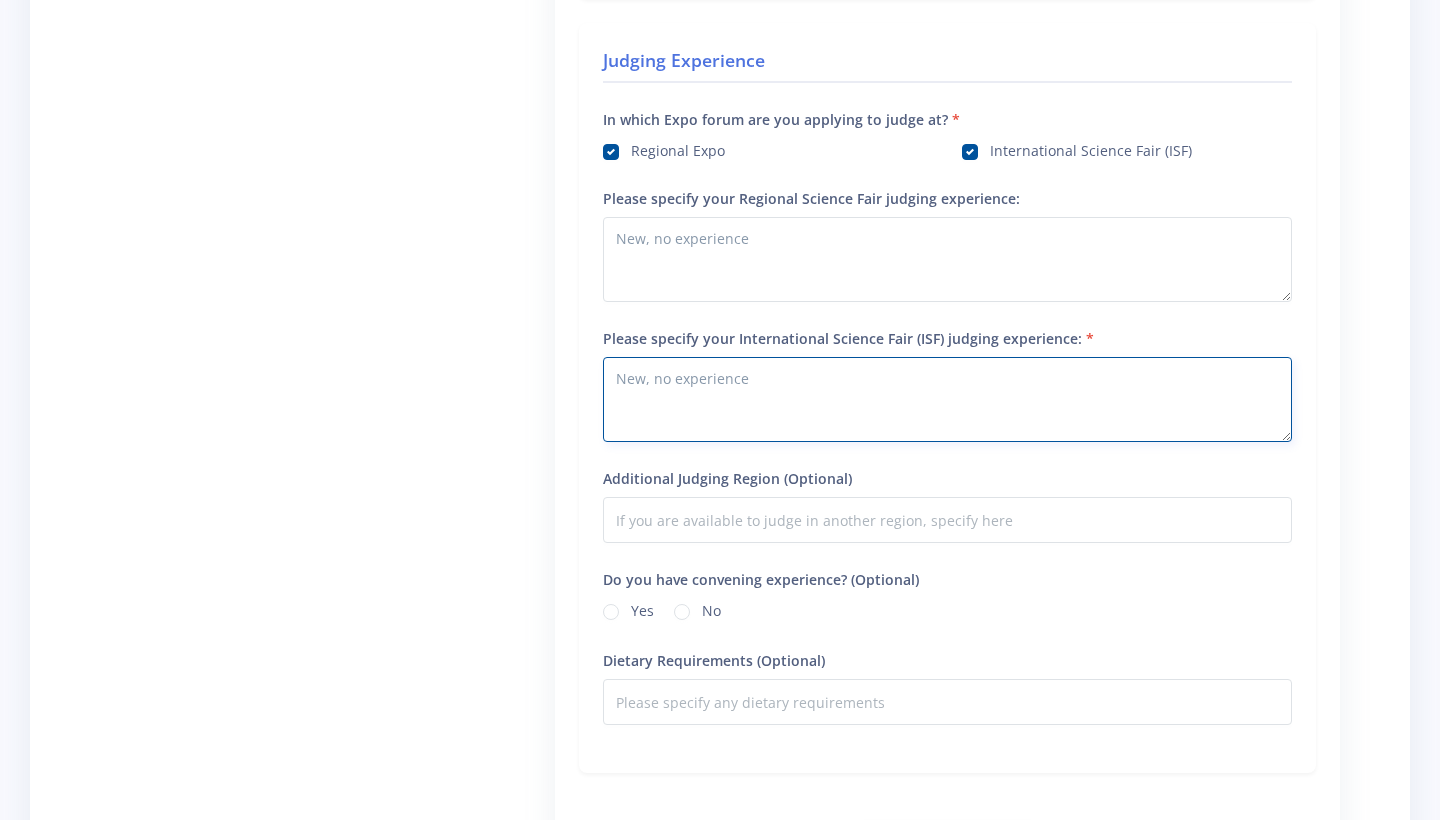 scroll, scrollTop: 1646, scrollLeft: 0, axis: vertical 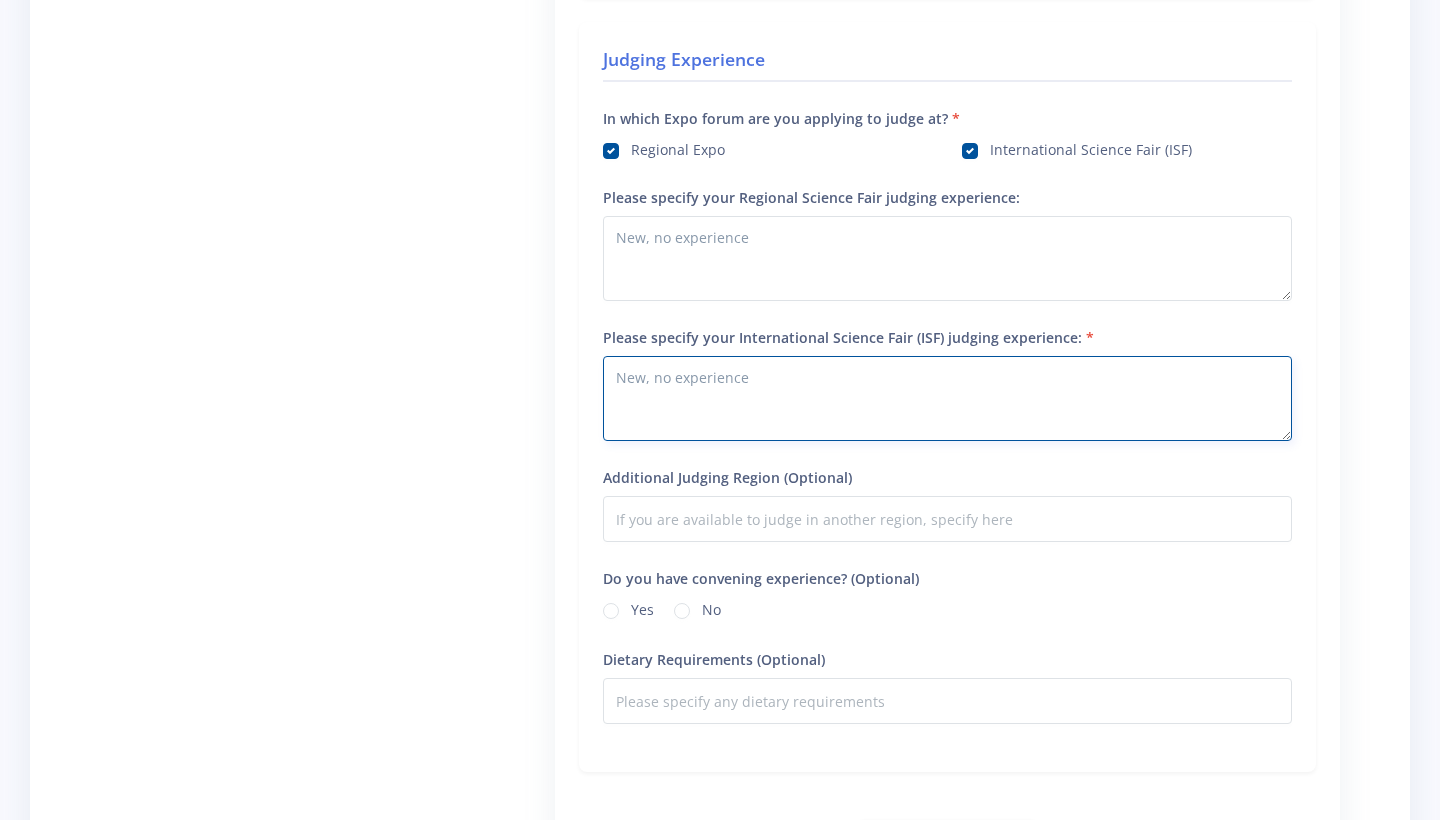 type on "New, no experience" 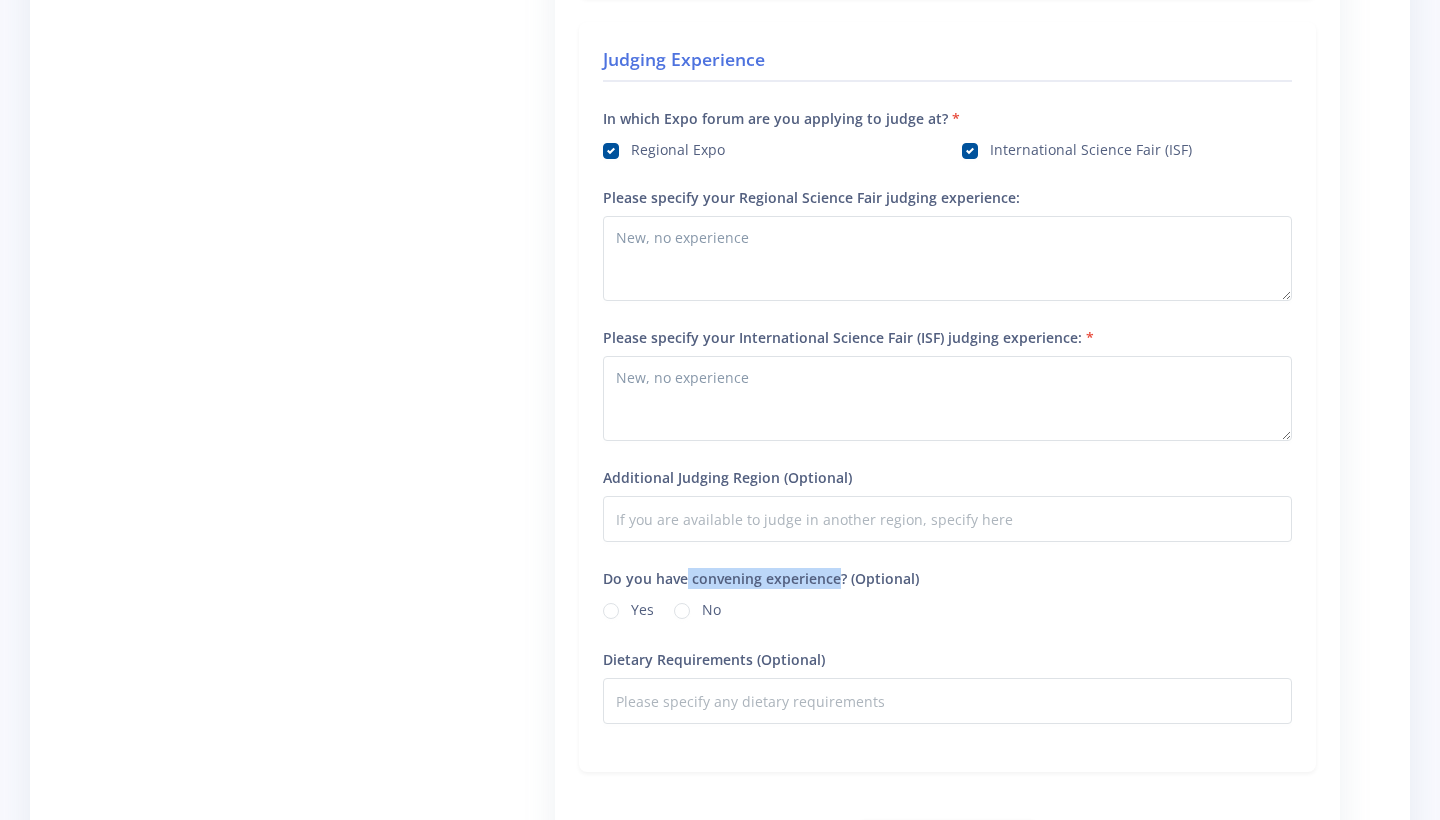 drag, startPoint x: 687, startPoint y: 578, endPoint x: 837, endPoint y: 585, distance: 150.16324 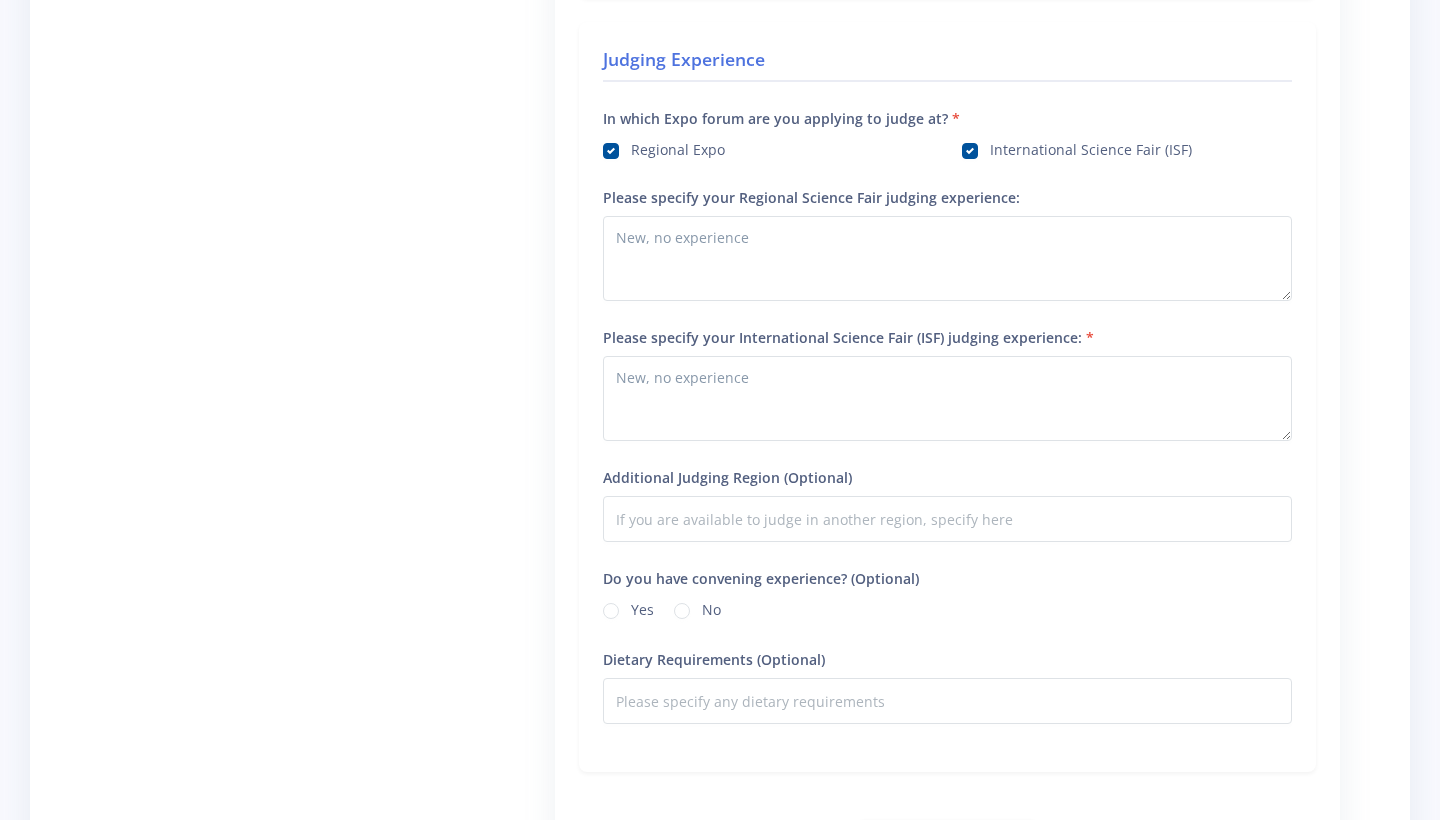 click on "Yes" at bounding box center (642, 607) 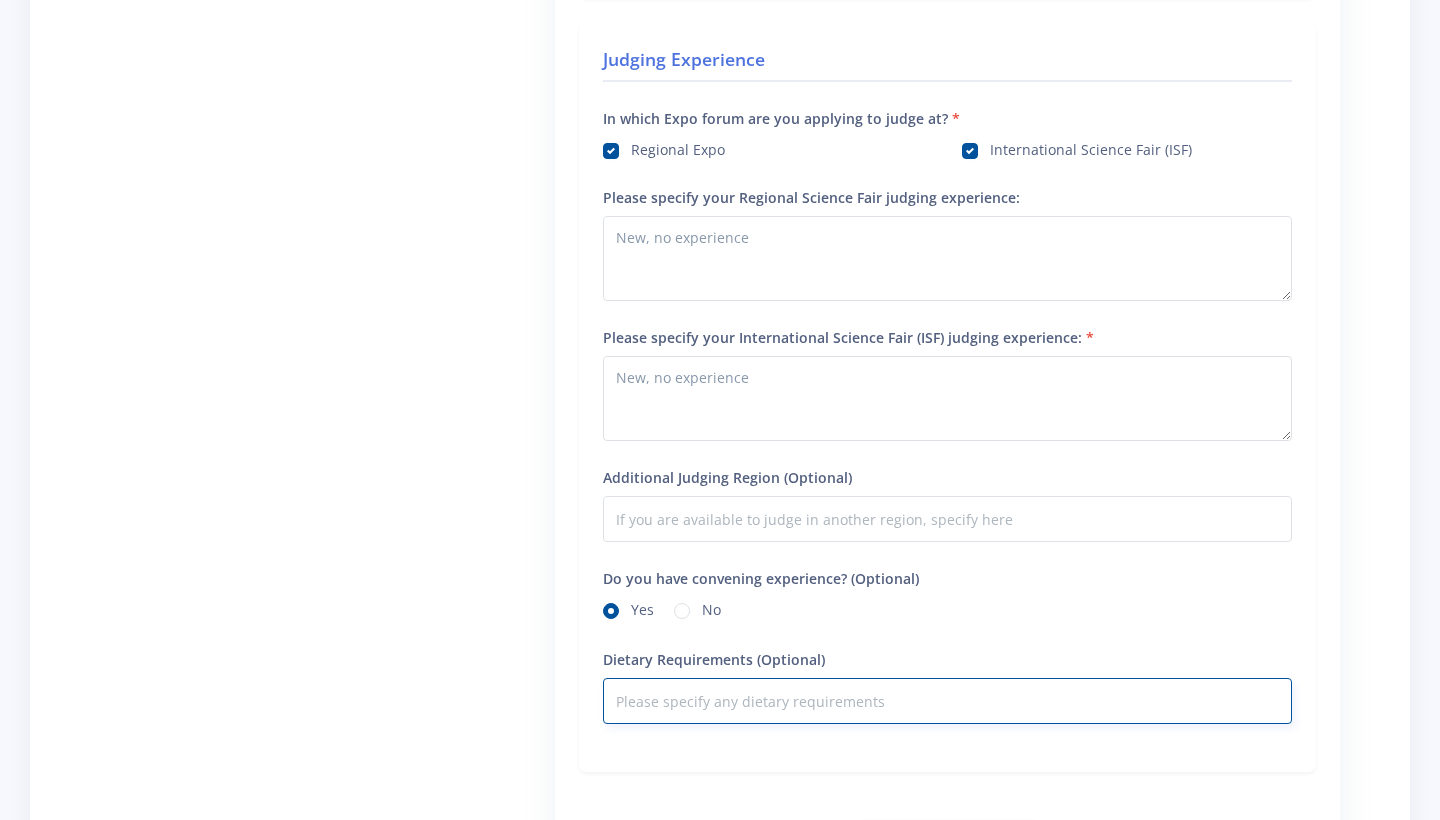 click on "Dietary Requirements (Optional)" at bounding box center (947, 701) 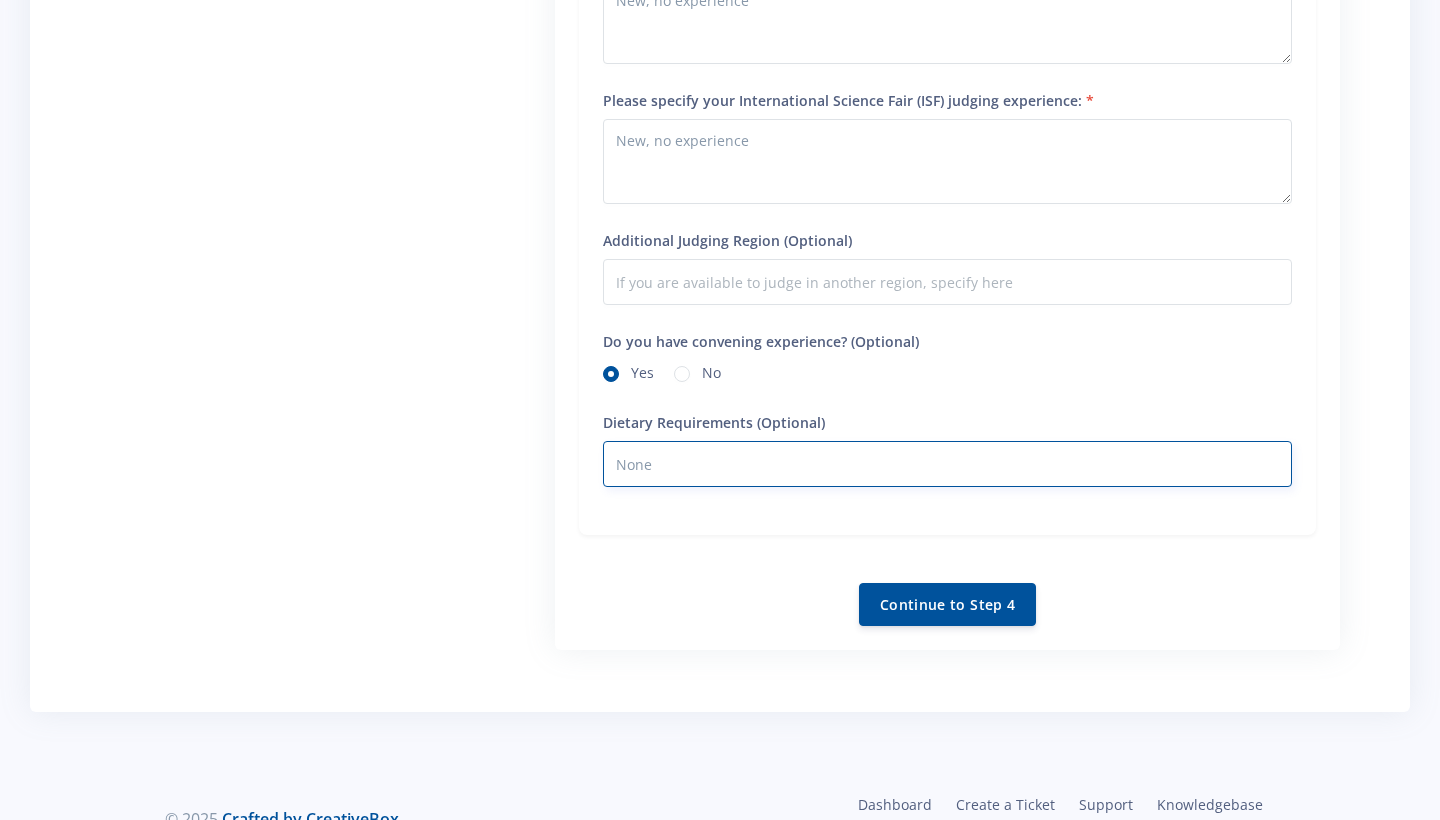 scroll, scrollTop: 1885, scrollLeft: 0, axis: vertical 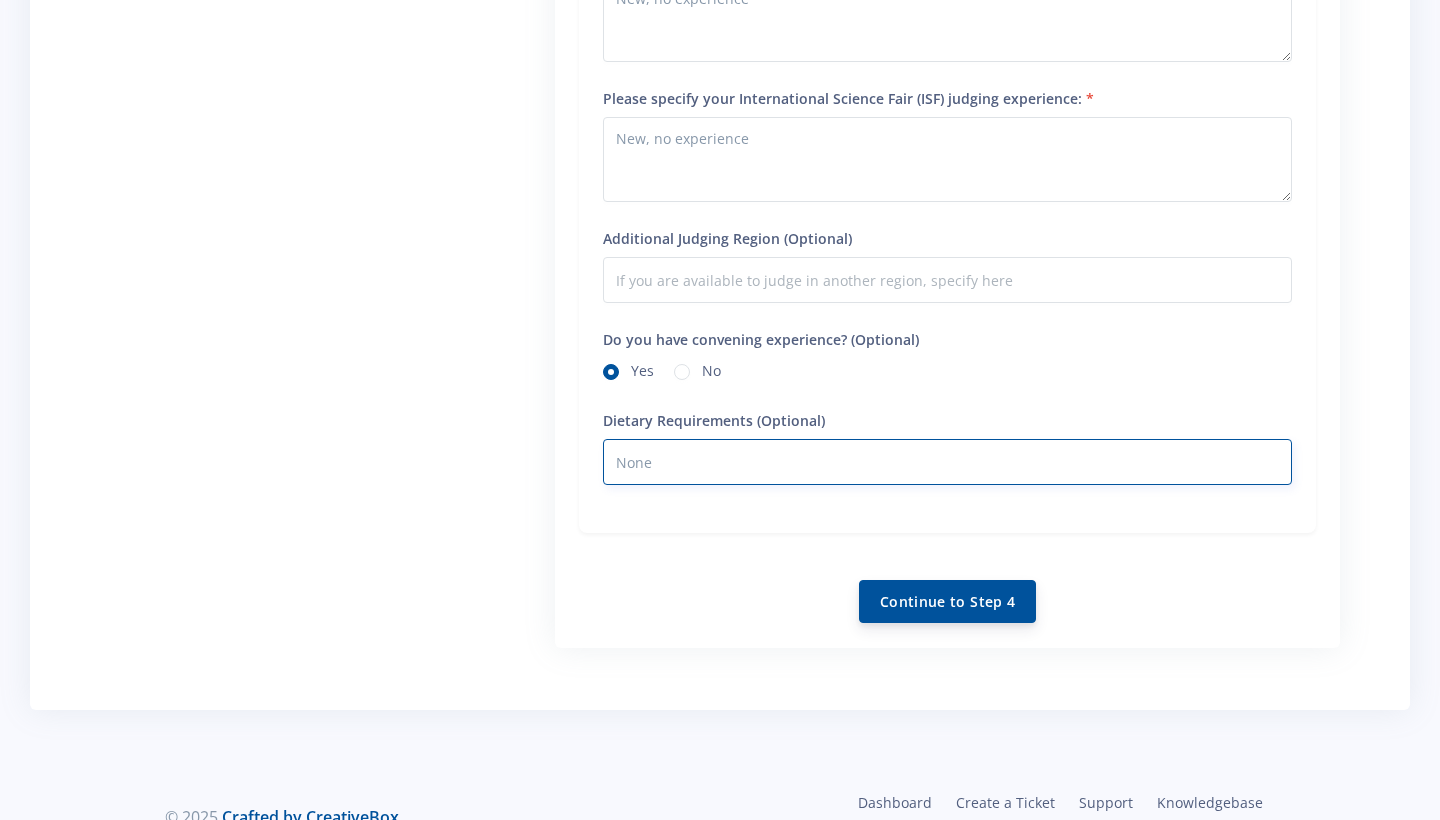 type on "None" 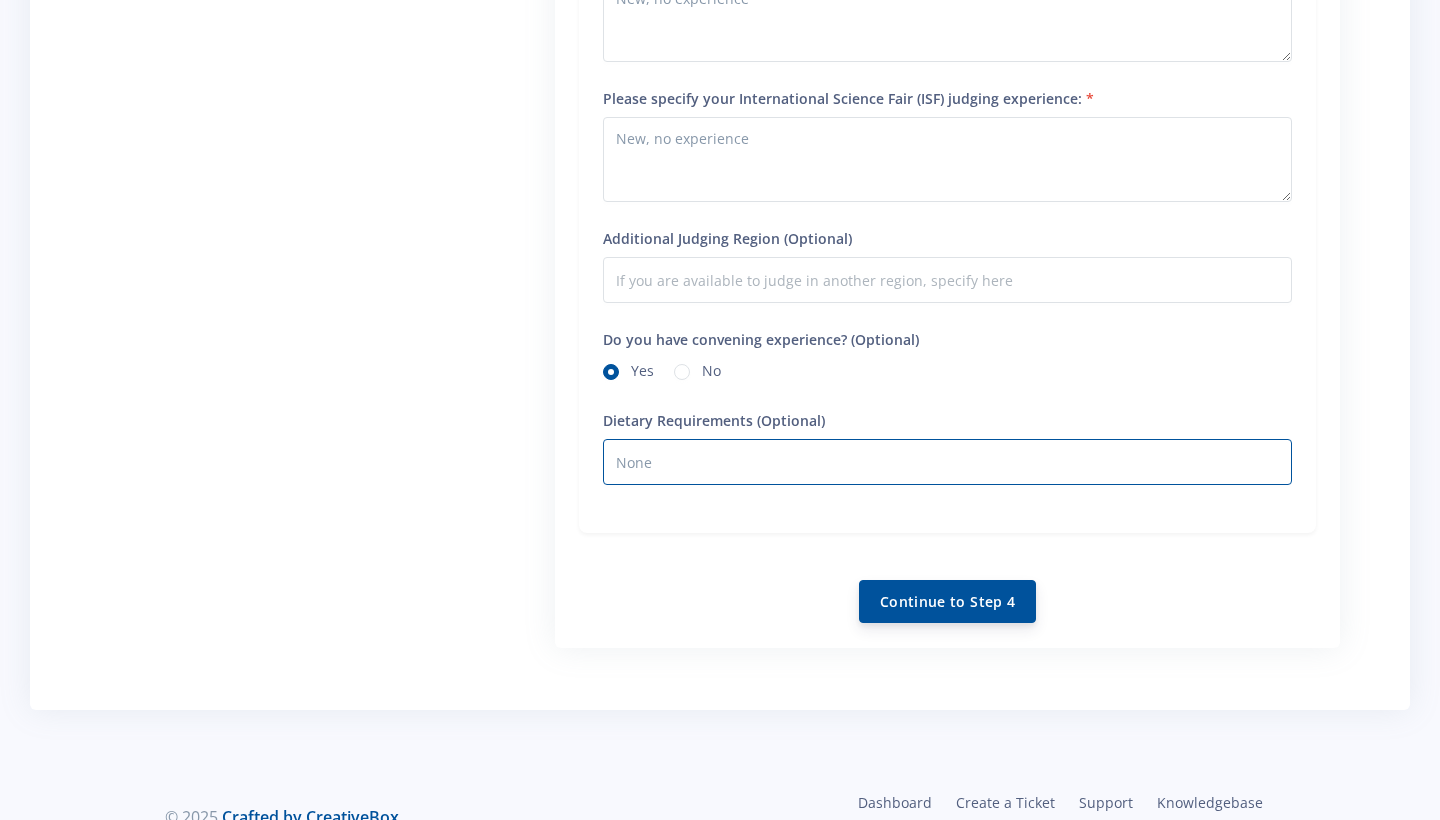 click on "Continue to Step 4" at bounding box center [947, 601] 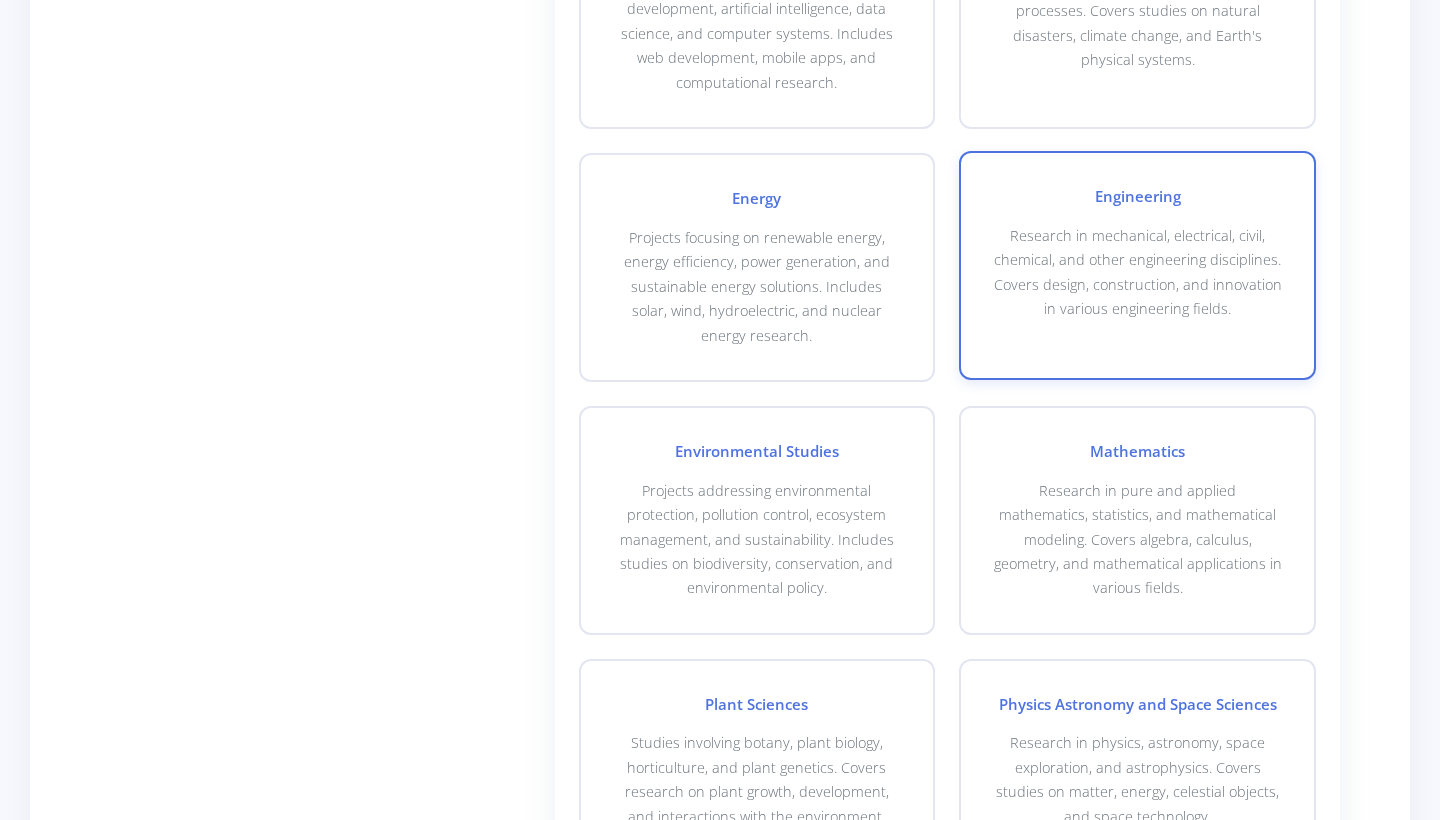 scroll, scrollTop: 1208, scrollLeft: 0, axis: vertical 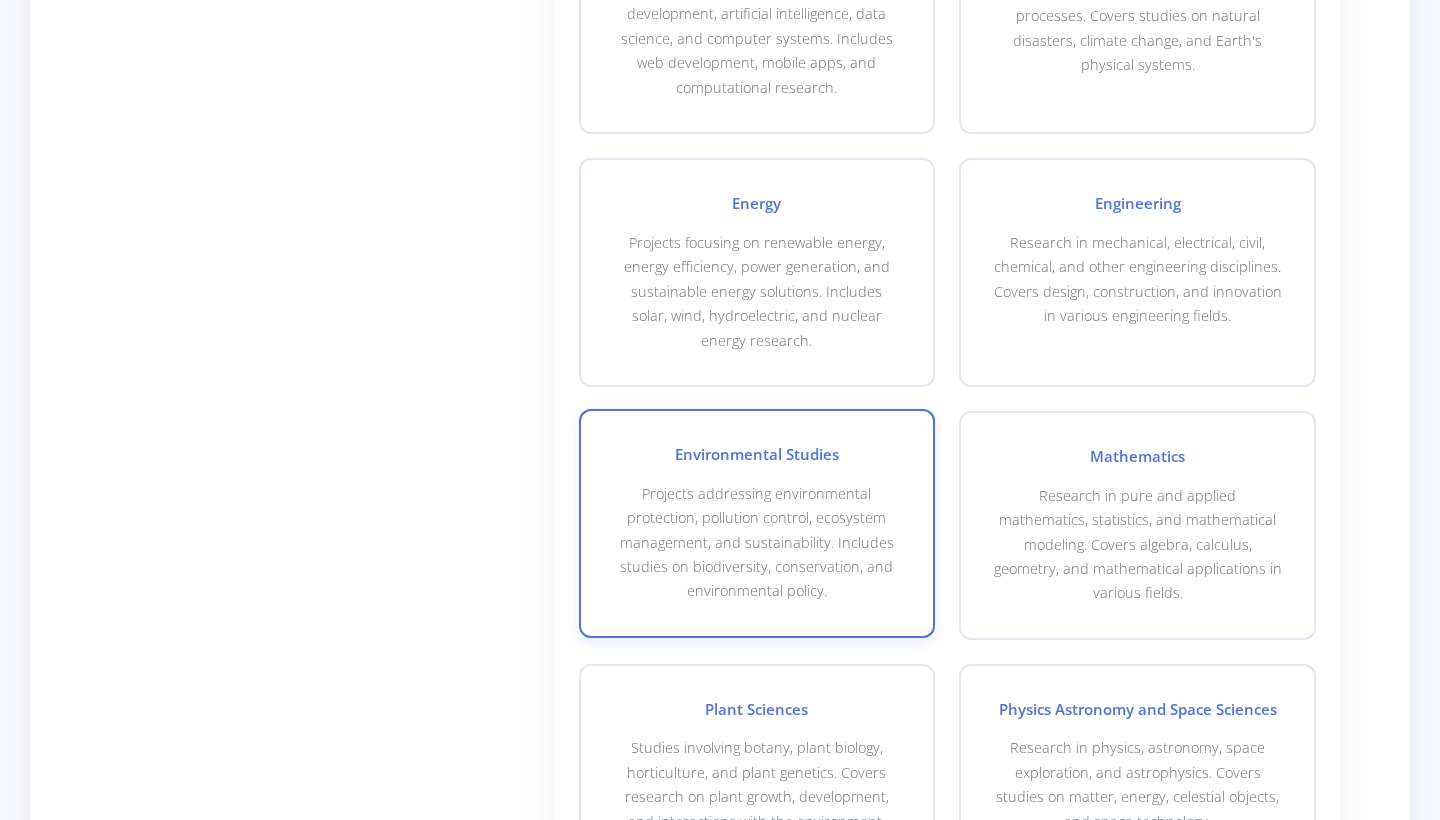 click on "Environmental Studies
Projects addressing environmental protection, pollution control, ecosystem management, and sustainability. Includes studies on biodiversity, conservation, and environmental policy." at bounding box center (757, 523) 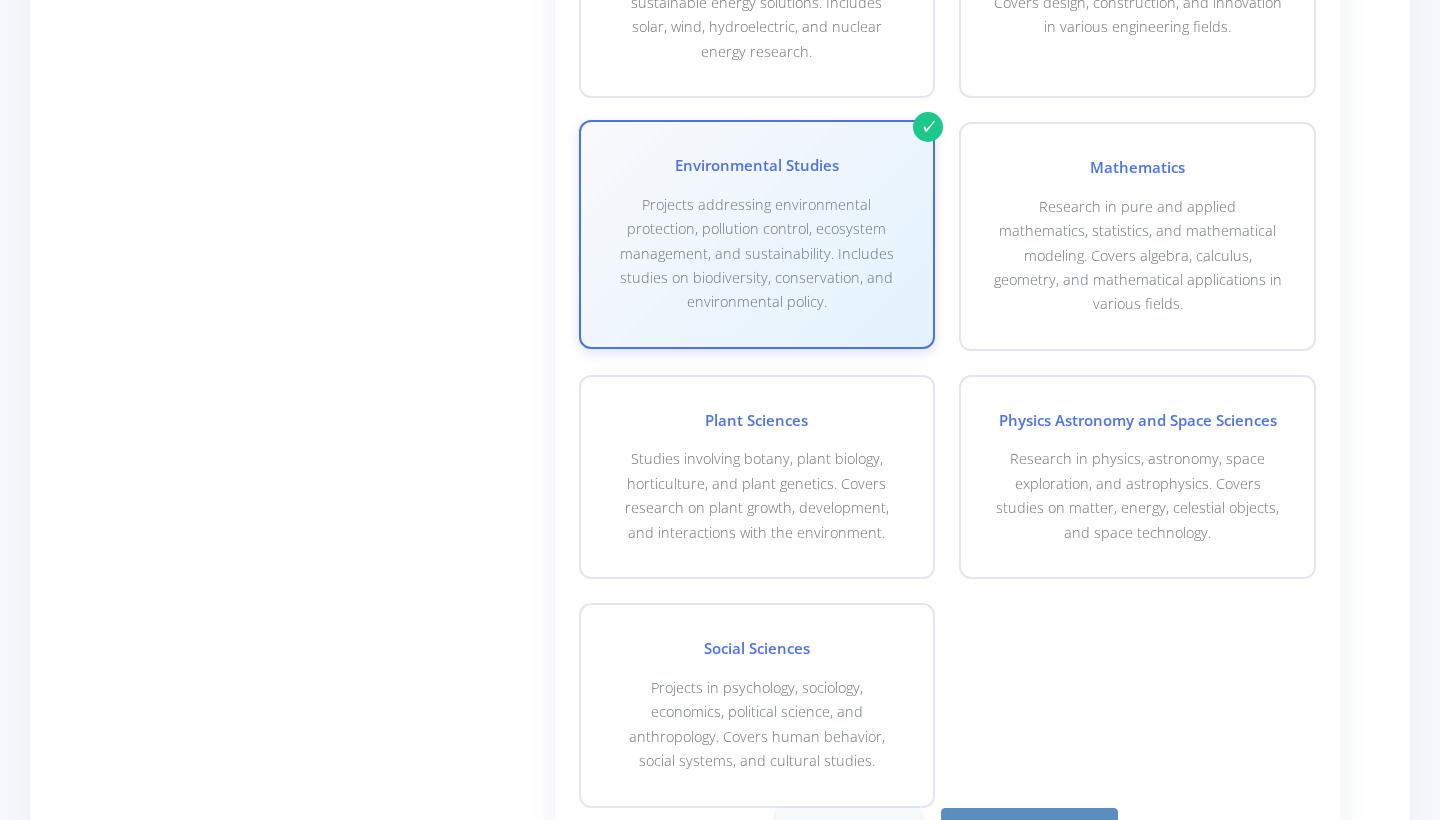 scroll, scrollTop: 1505, scrollLeft: 0, axis: vertical 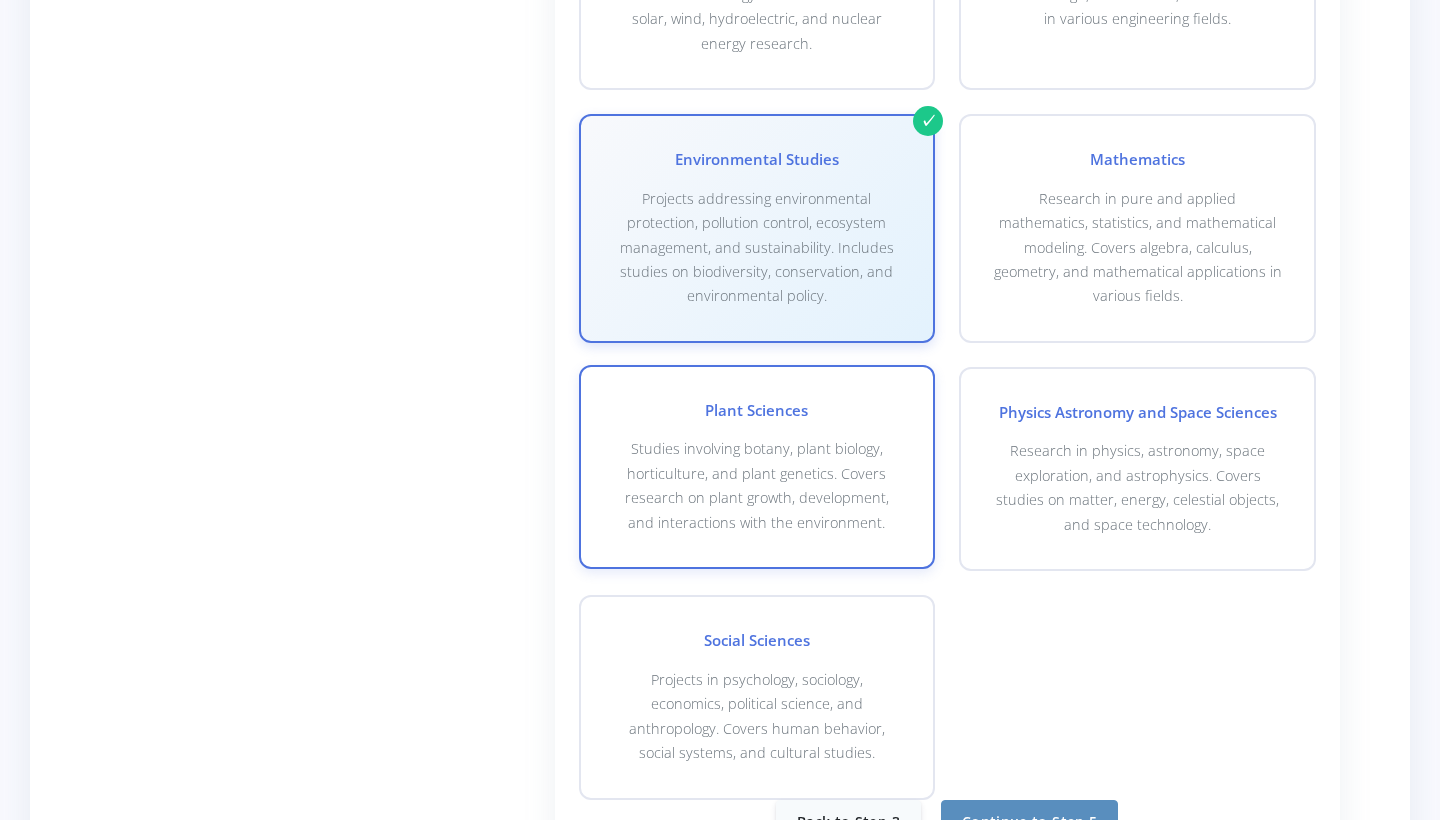 click on "Studies involving botany, plant biology, horticulture, and plant genetics. Covers research on plant growth, development, and interactions with the environment." at bounding box center (757, 486) 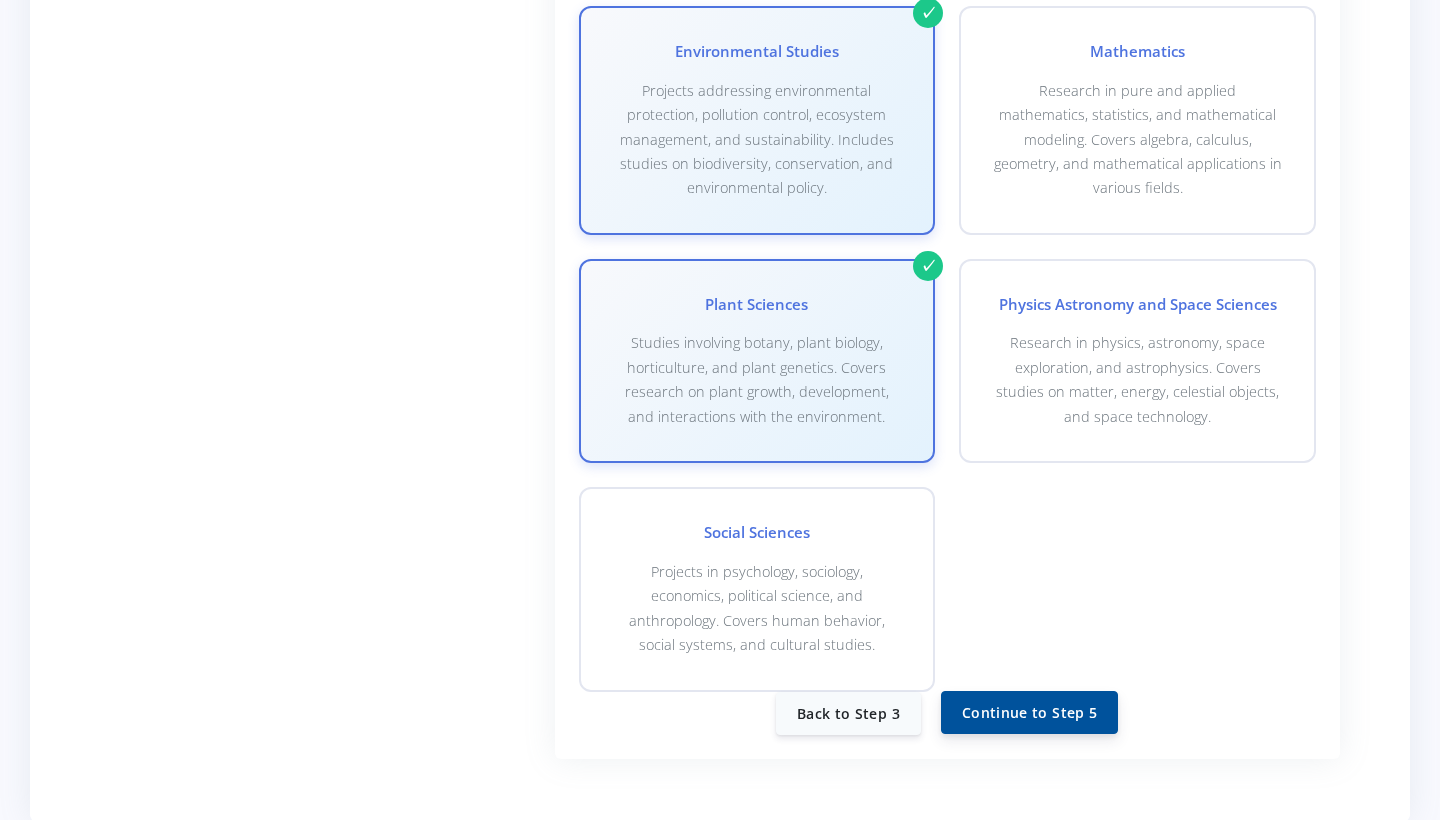 scroll, scrollTop: 1614, scrollLeft: 0, axis: vertical 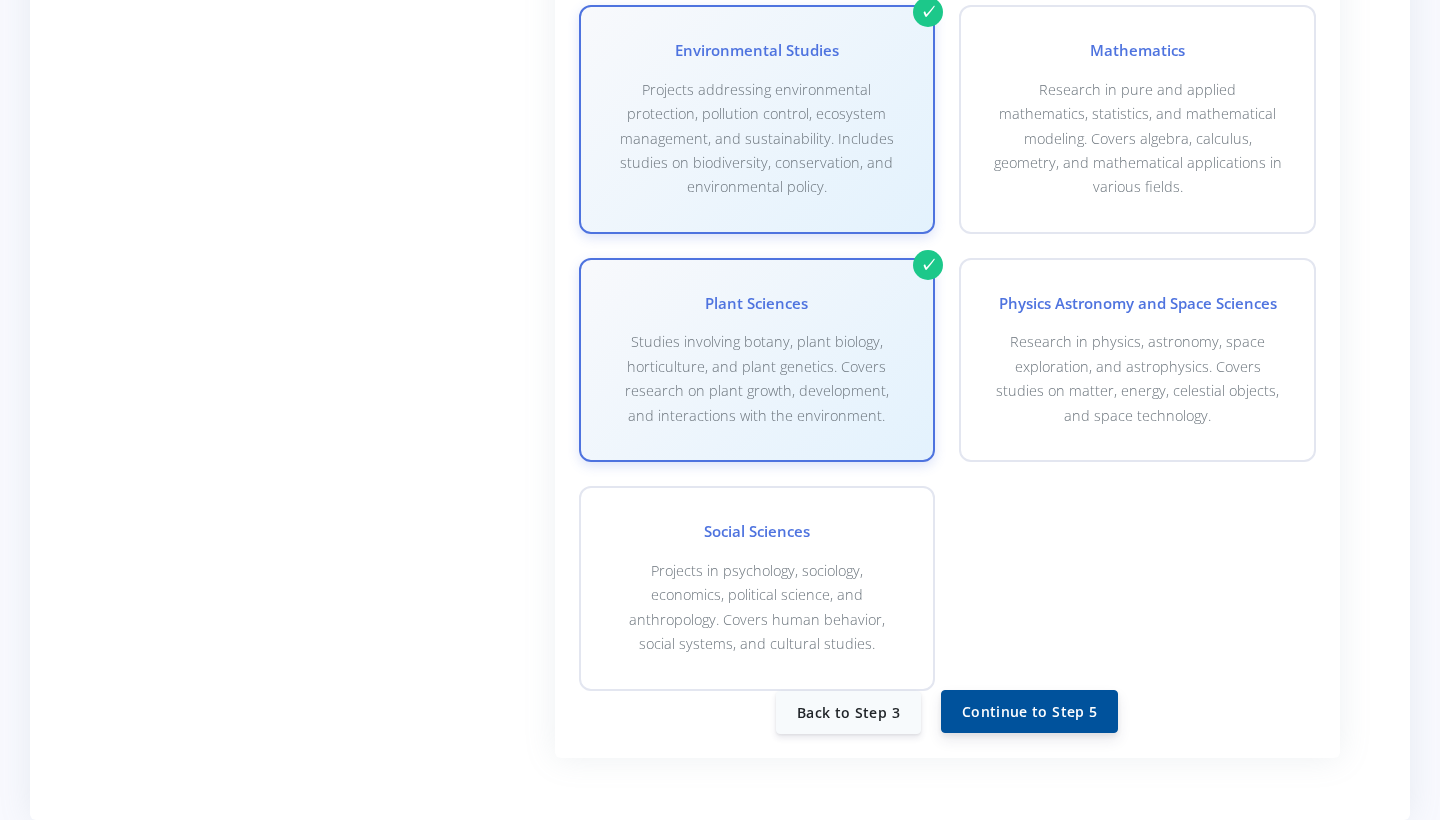 click on "Continue to Step 5" at bounding box center (1029, 711) 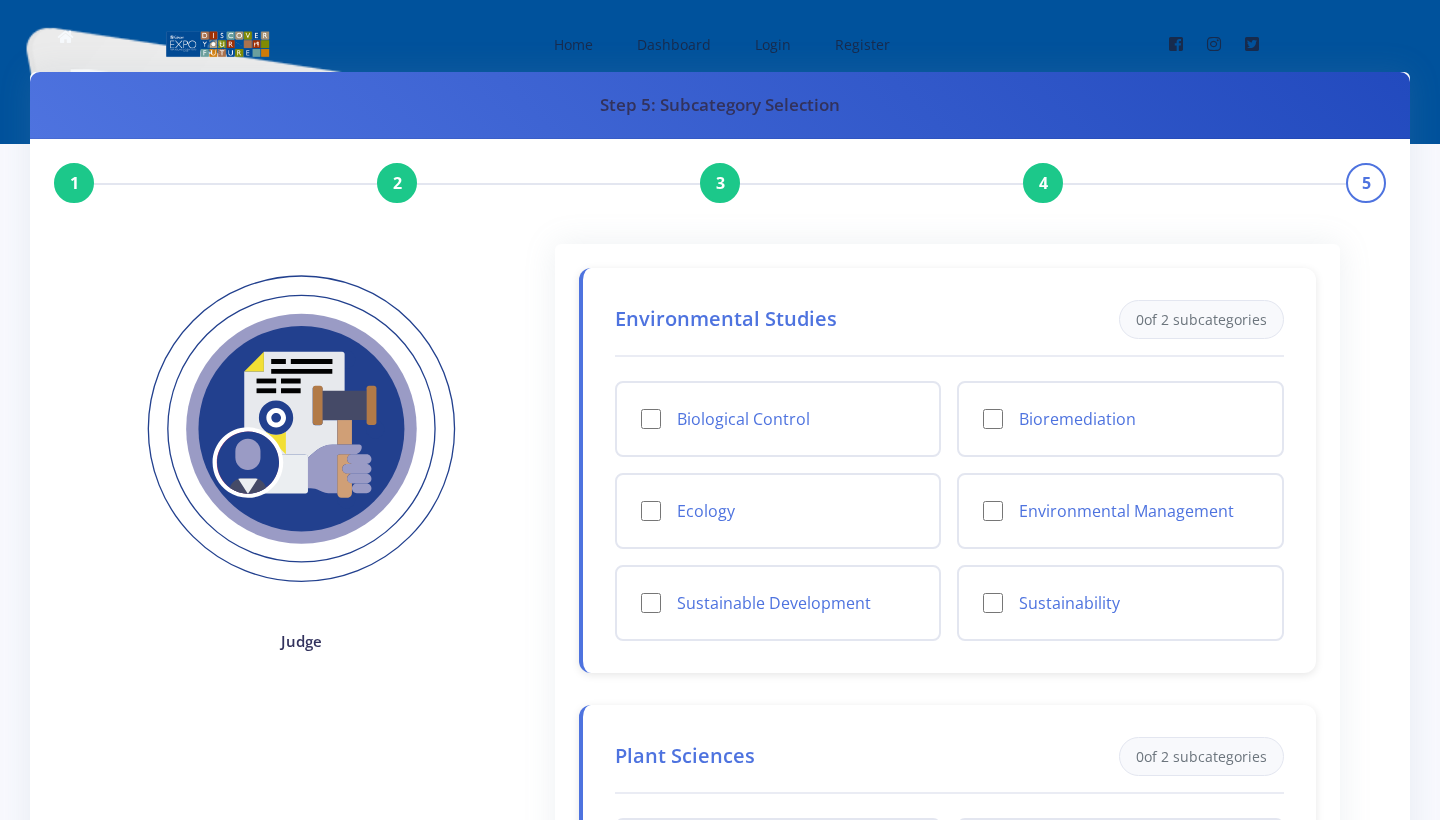 scroll, scrollTop: 0, scrollLeft: 0, axis: both 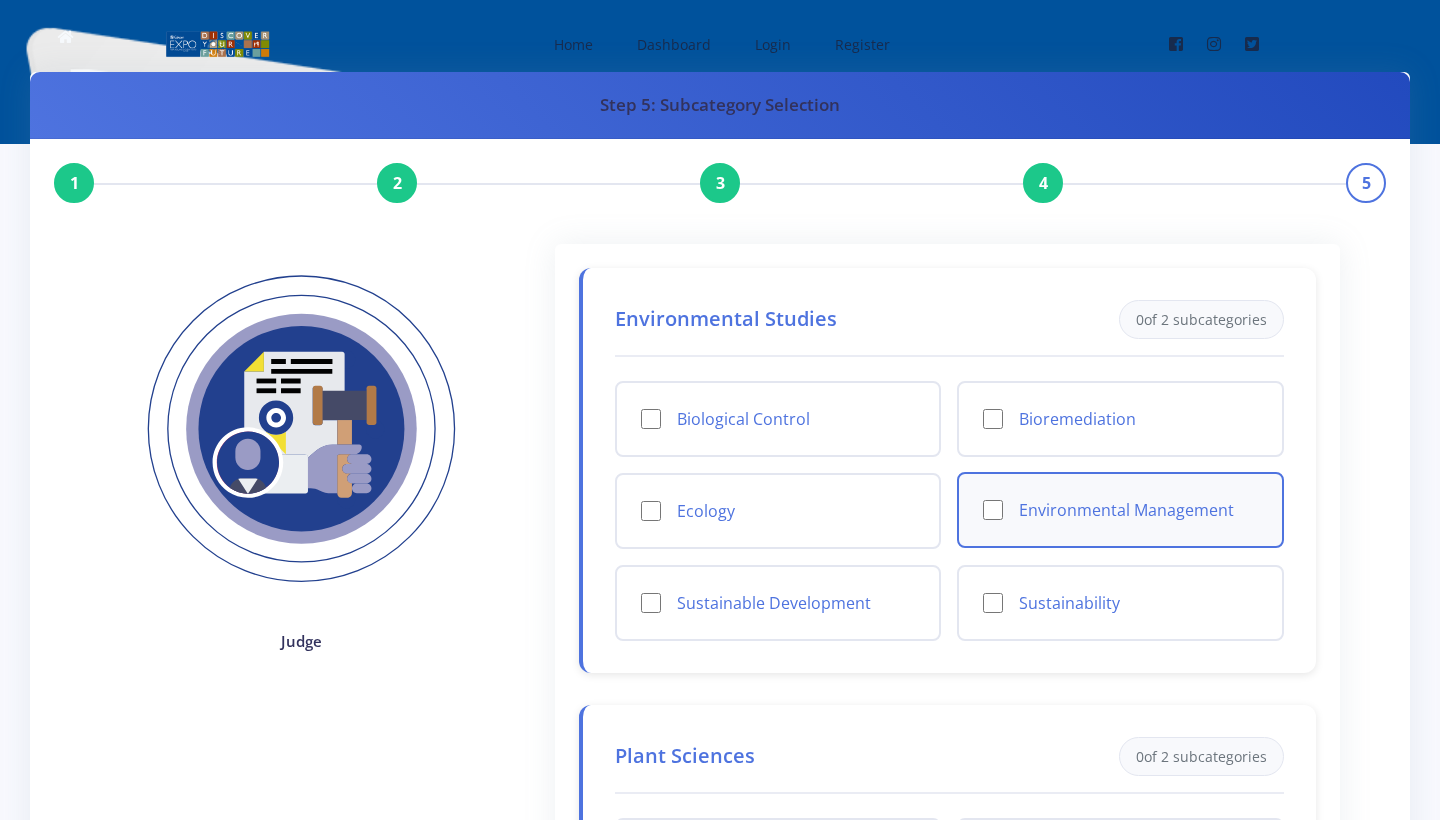 click on "Environmental Management" at bounding box center (993, 510) 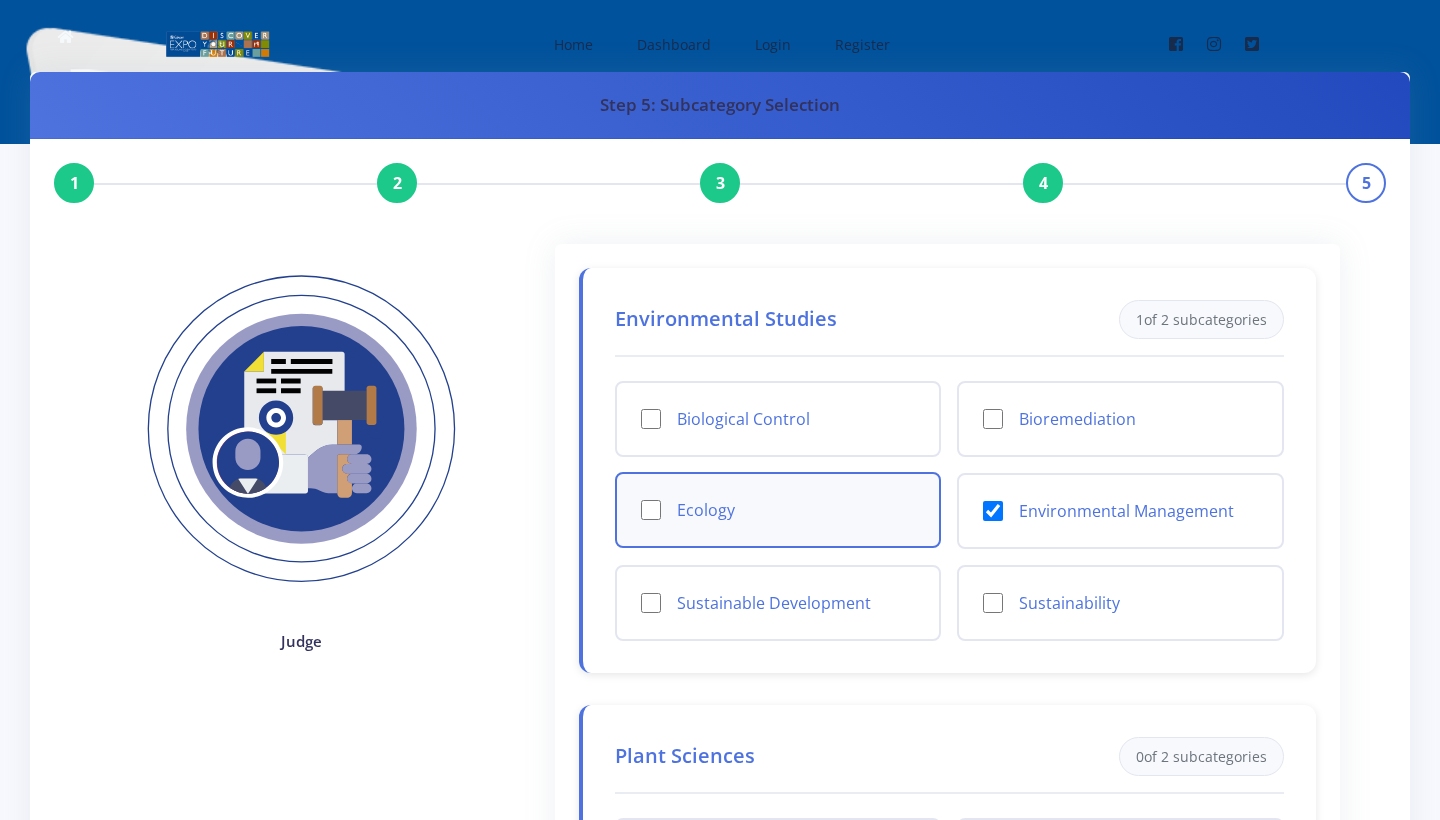 click on "Ecology" at bounding box center (651, 510) 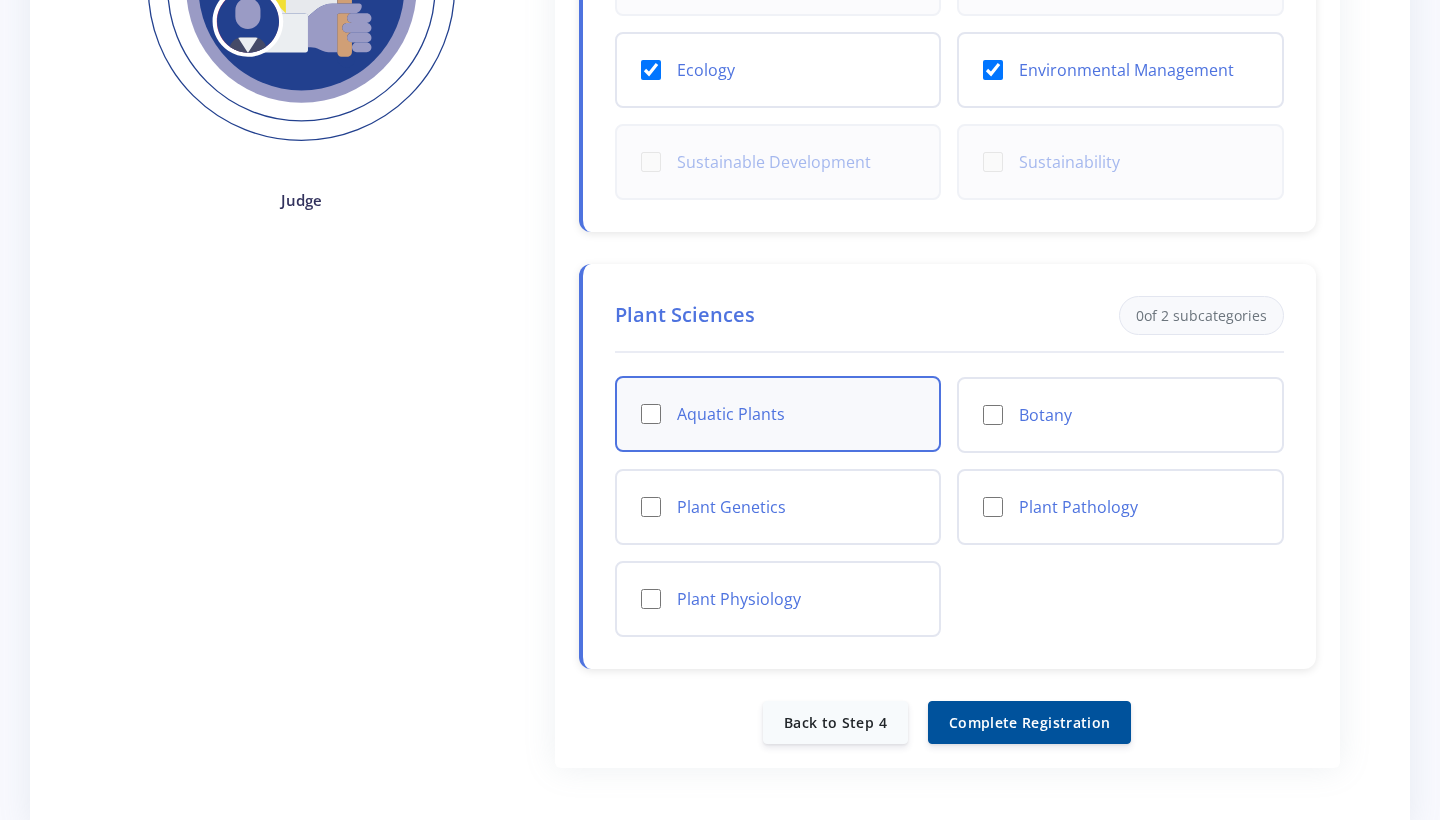 scroll, scrollTop: 442, scrollLeft: 0, axis: vertical 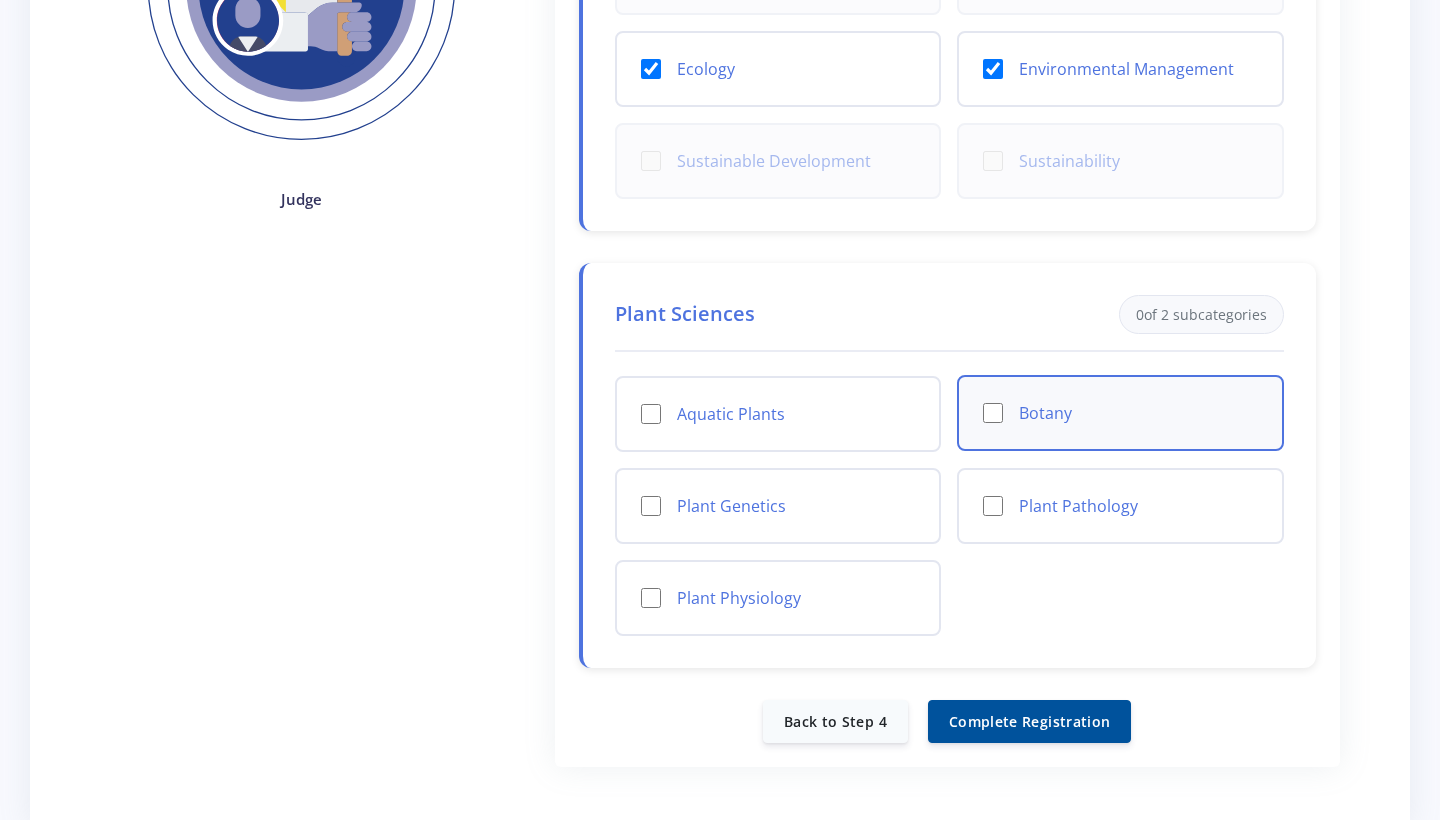 click on "Botany" at bounding box center (993, 413) 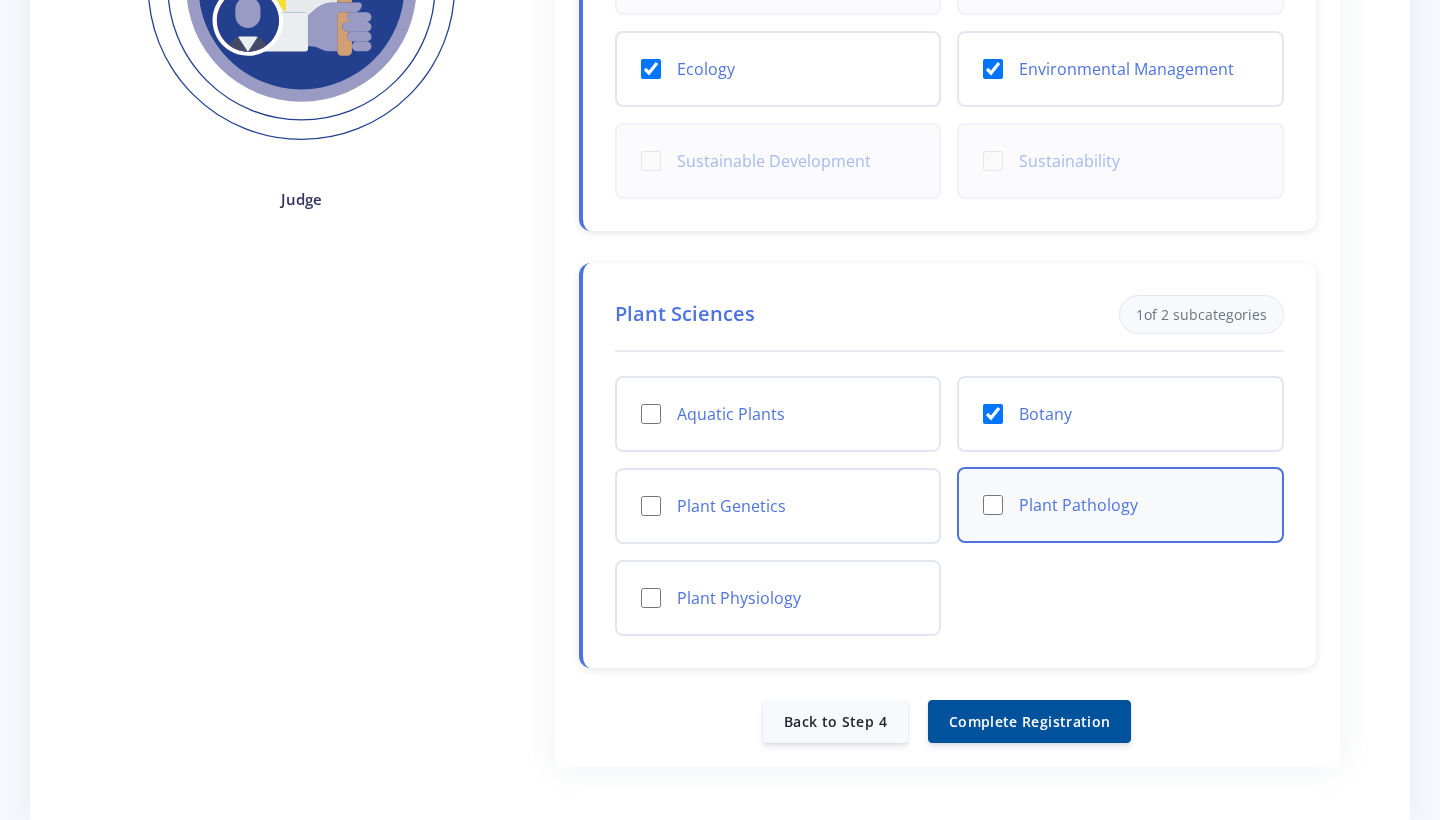 click on "Plant Pathology" at bounding box center (993, 505) 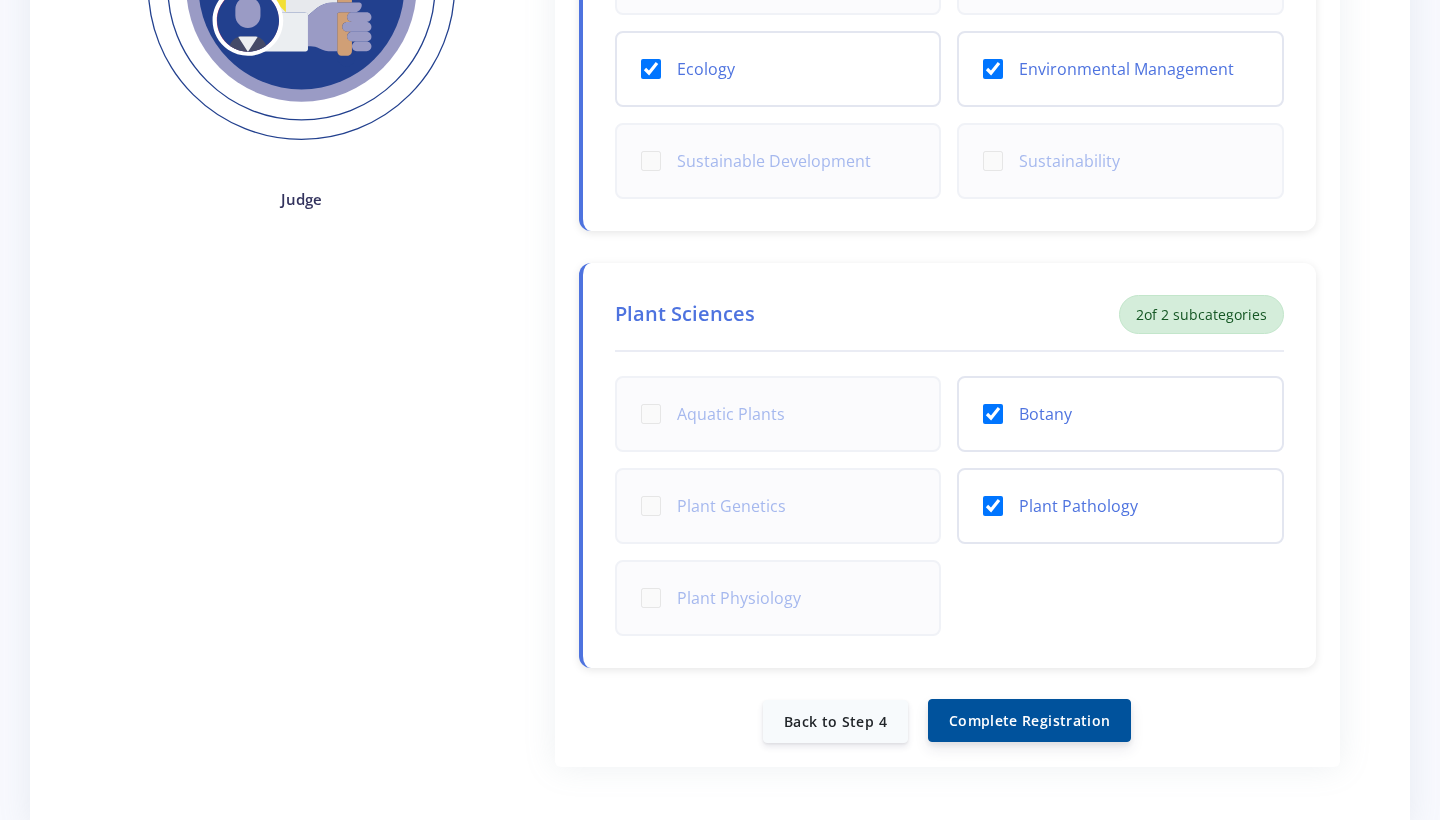 click on "Complete Registration" at bounding box center [1029, 720] 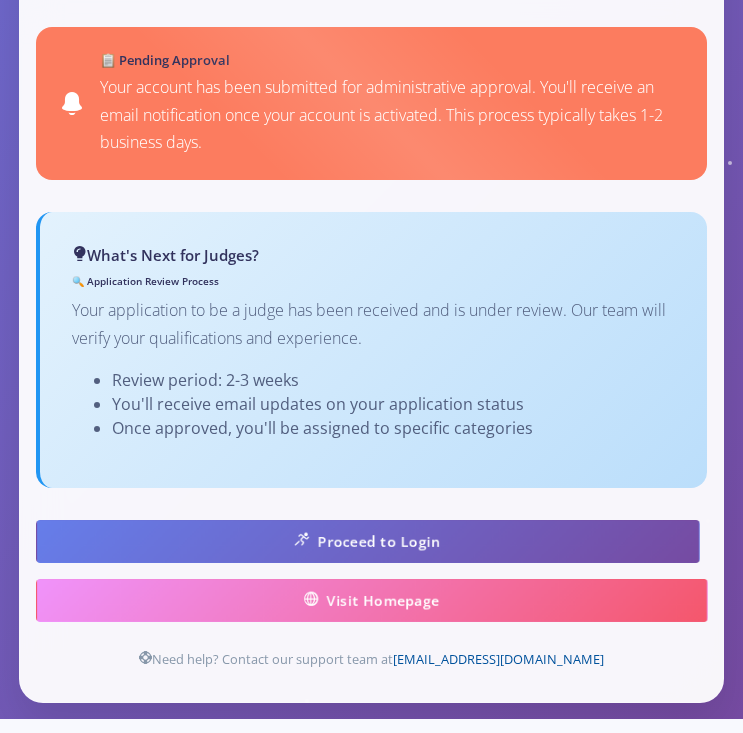 scroll, scrollTop: 1449, scrollLeft: 0, axis: vertical 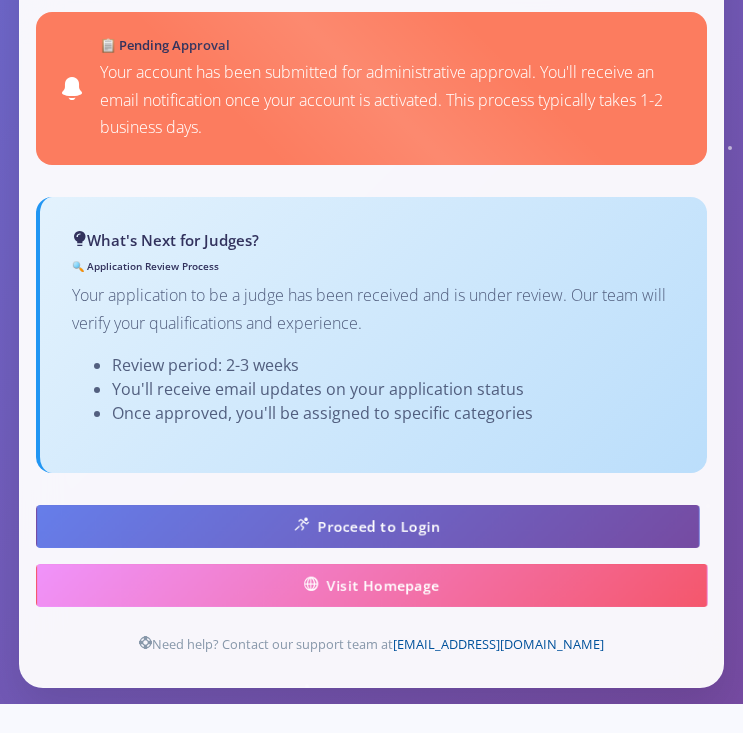 click at bounding box center [371, 366] 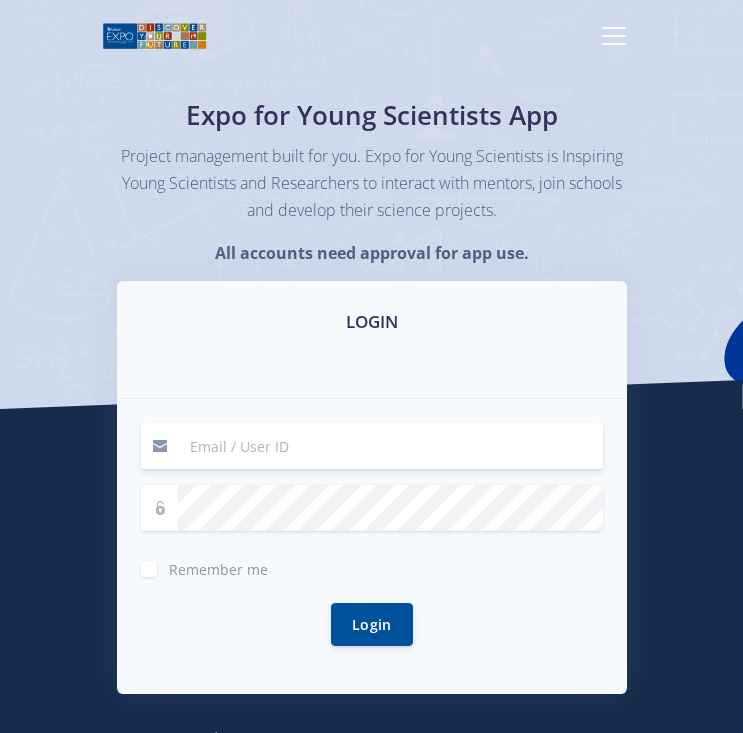scroll, scrollTop: 0, scrollLeft: 0, axis: both 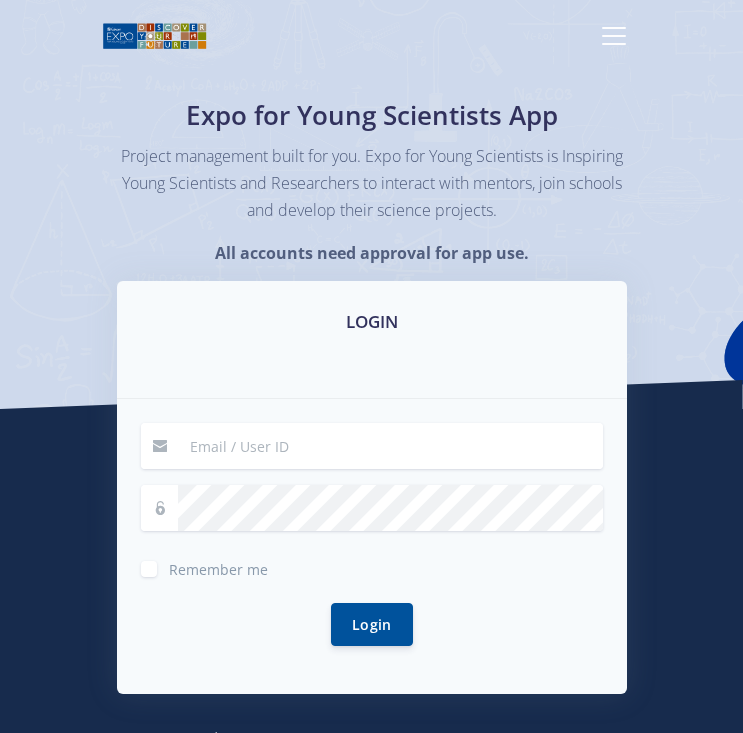 type on "[EMAIL_ADDRESS][DOMAIN_NAME]" 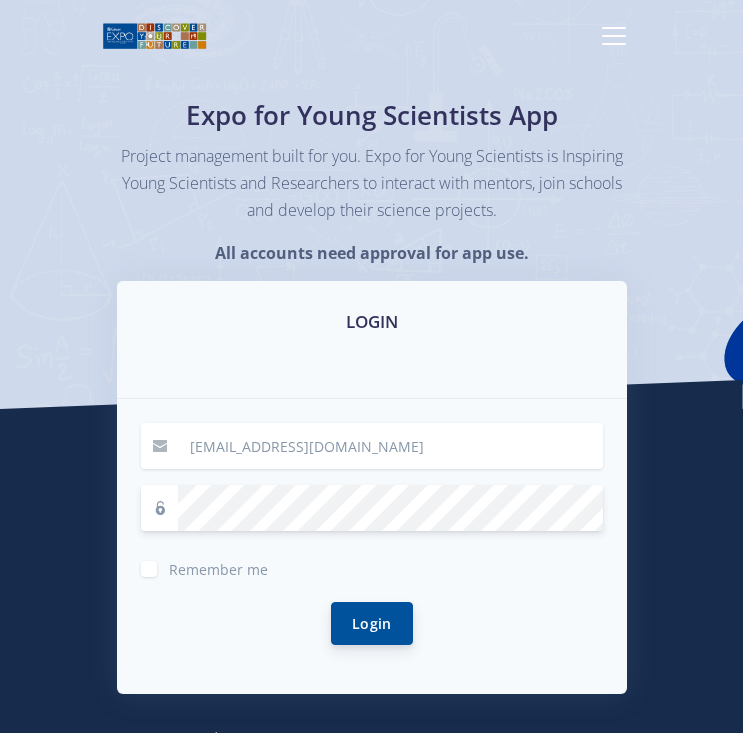 click on "Login" at bounding box center (372, 623) 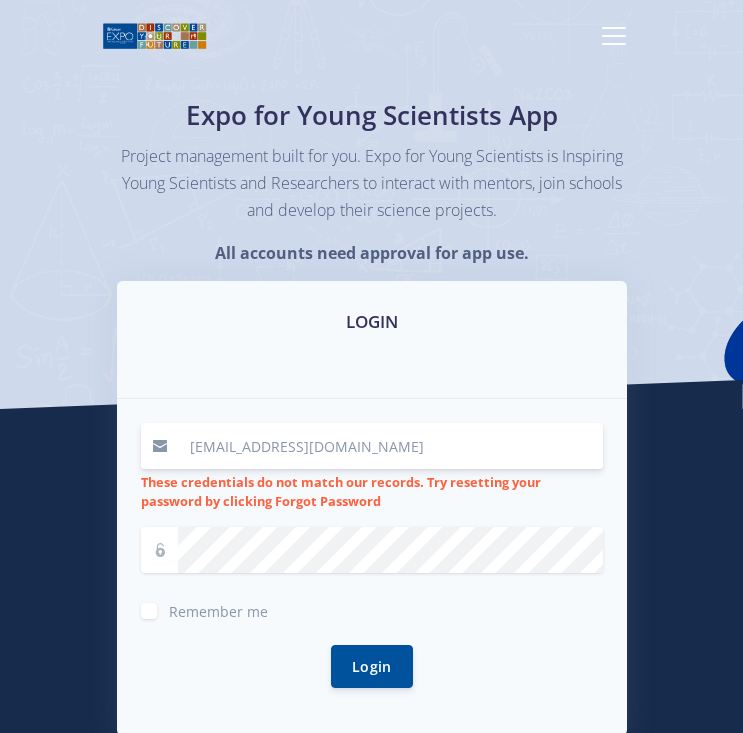 scroll, scrollTop: 0, scrollLeft: 0, axis: both 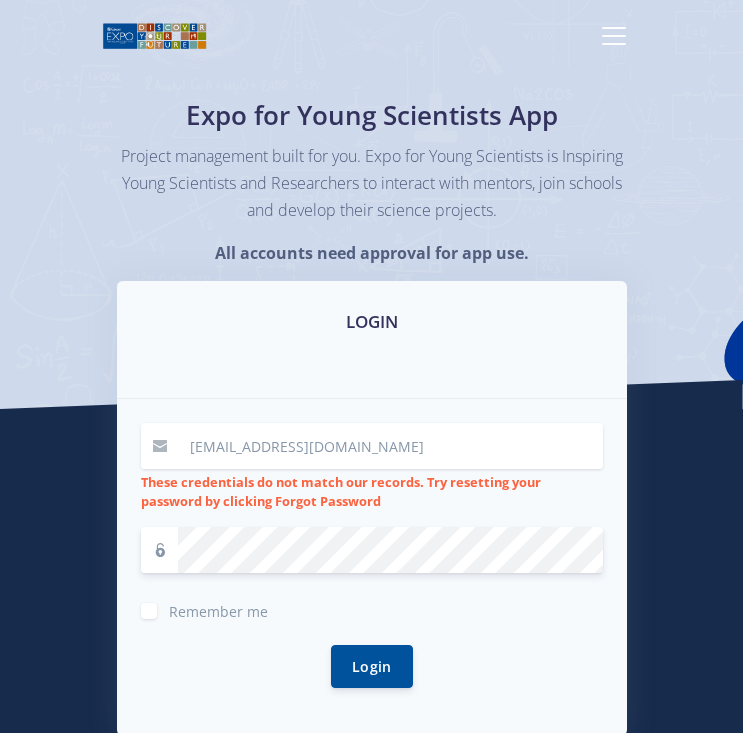 click on "Remember me" at bounding box center [218, 611] 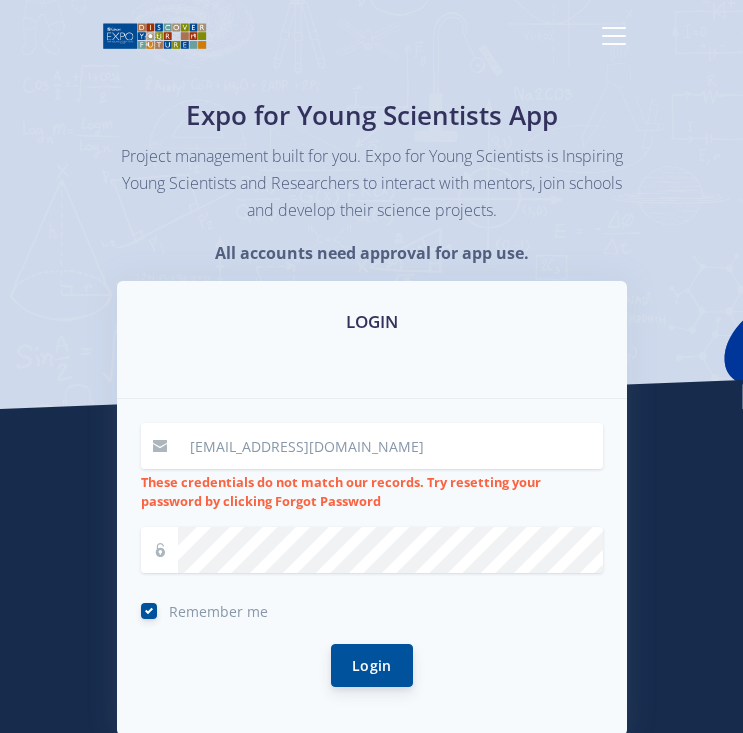 click on "Login" at bounding box center [372, 665] 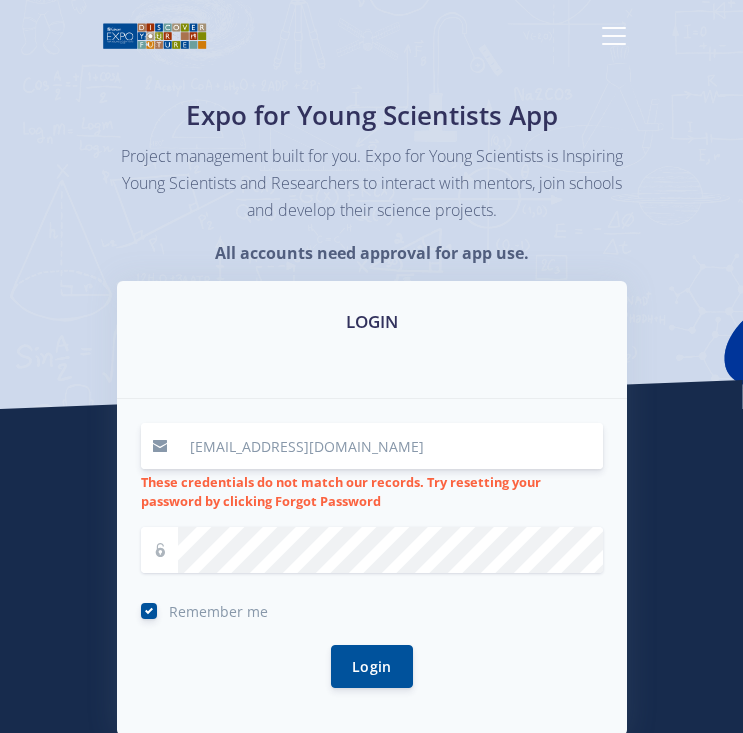 scroll, scrollTop: 0, scrollLeft: 0, axis: both 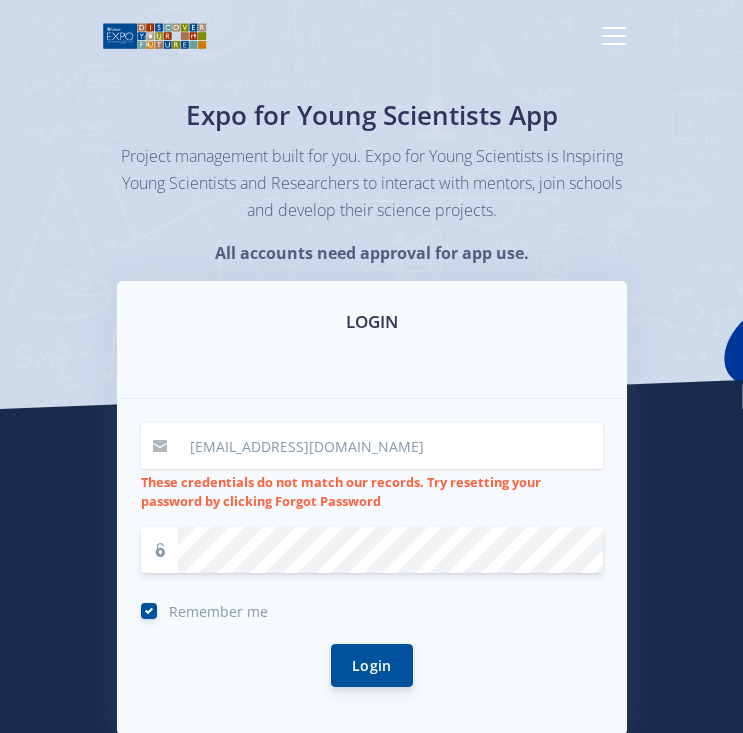 click on "Login" at bounding box center [372, 665] 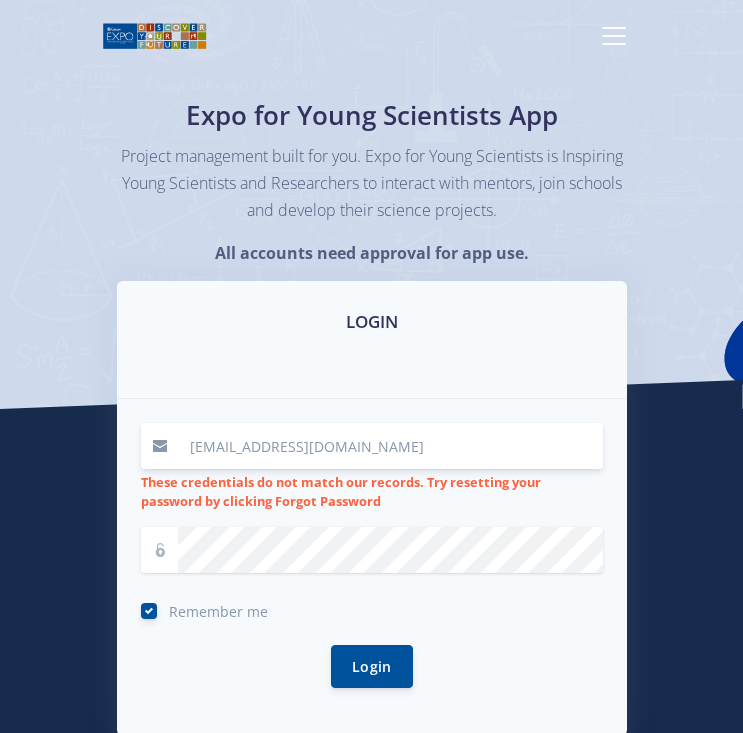 scroll, scrollTop: 0, scrollLeft: 0, axis: both 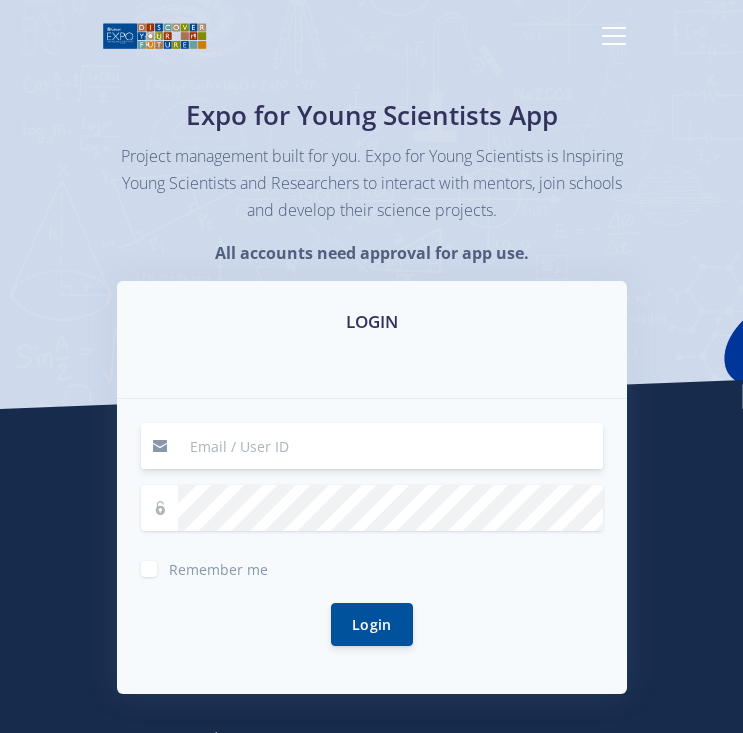 type on "[EMAIL_ADDRESS][DOMAIN_NAME]" 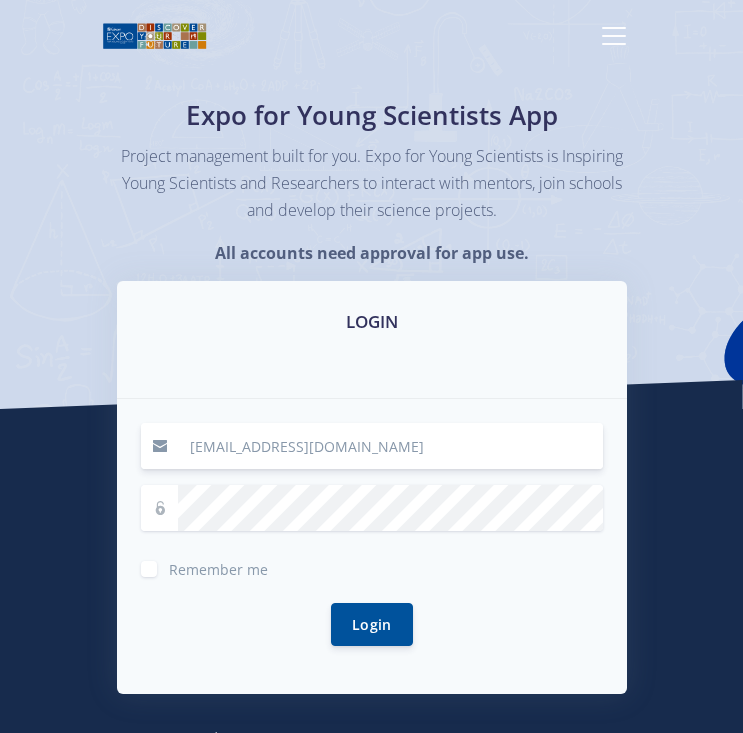 click on "Login" at bounding box center (372, 624) 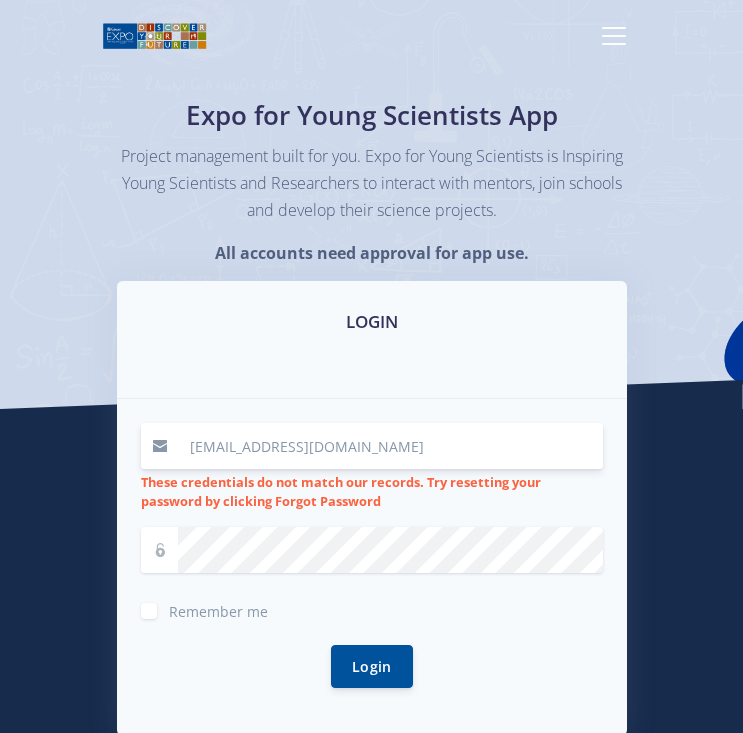 scroll, scrollTop: 0, scrollLeft: 0, axis: both 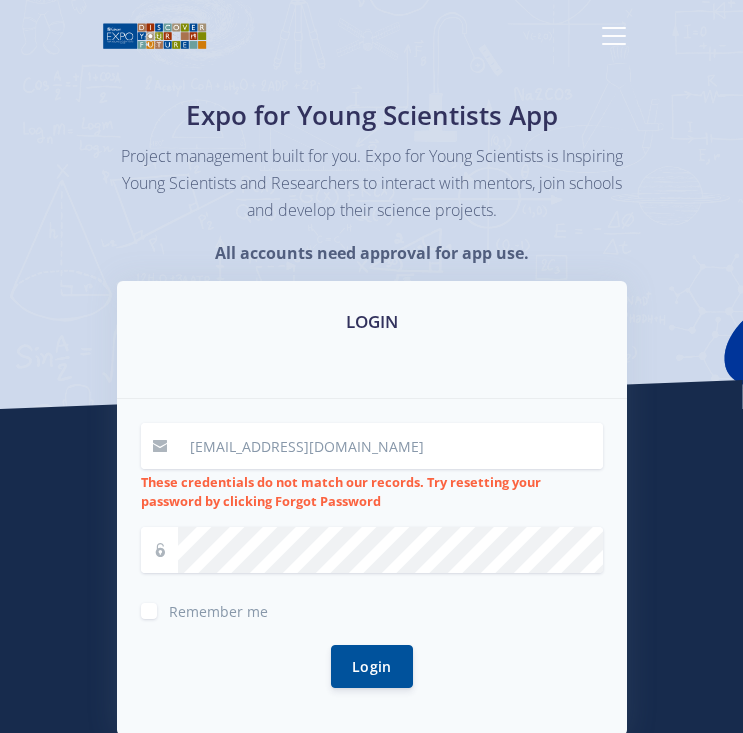 click on "Remember me" at bounding box center (218, 611) 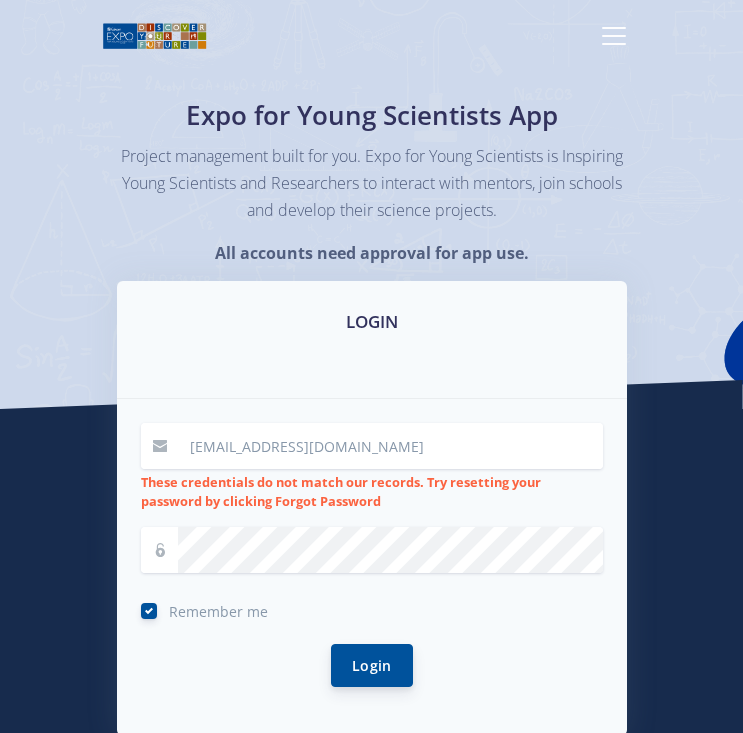 click on "Login" at bounding box center [372, 665] 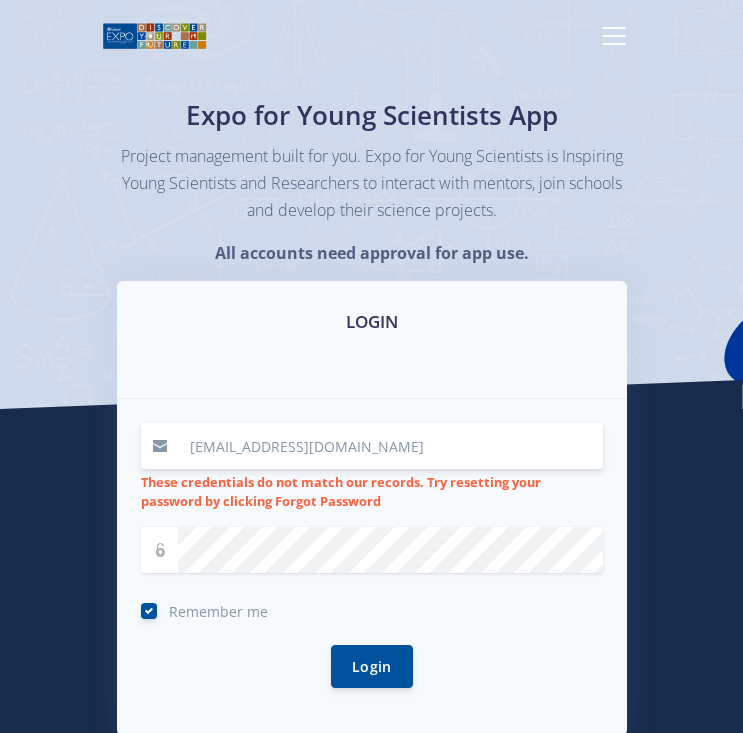 scroll, scrollTop: 0, scrollLeft: 0, axis: both 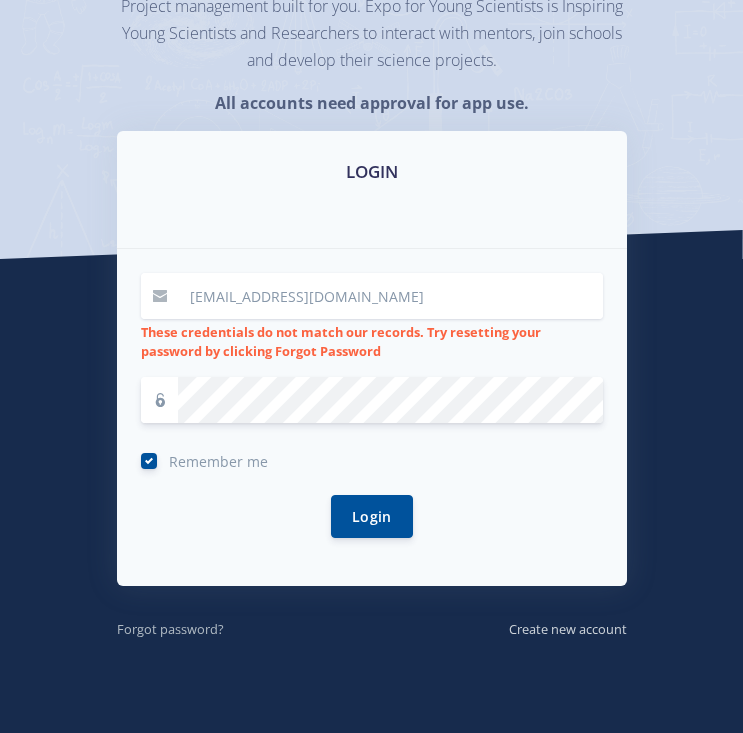 click on "Forgot password?" at bounding box center [170, 629] 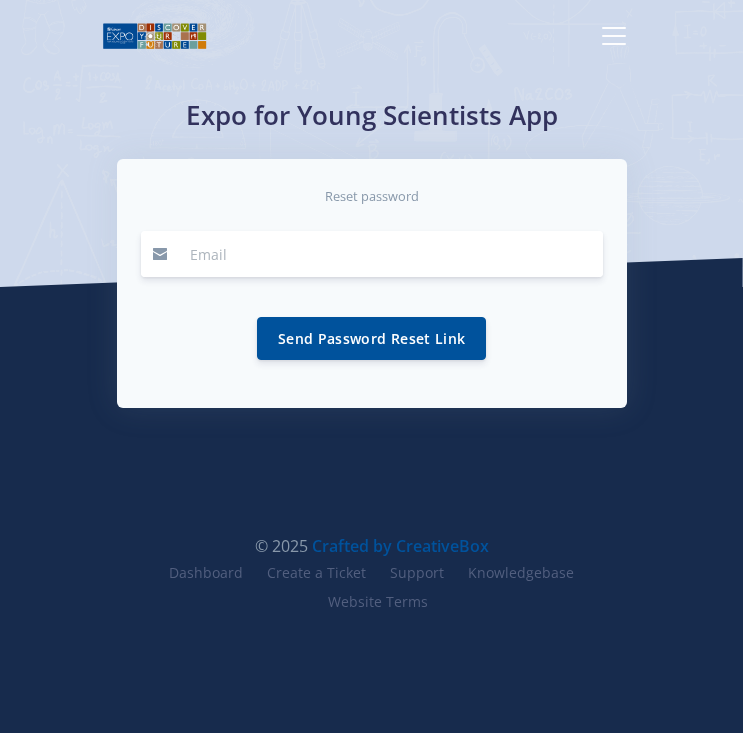 scroll, scrollTop: 0, scrollLeft: 0, axis: both 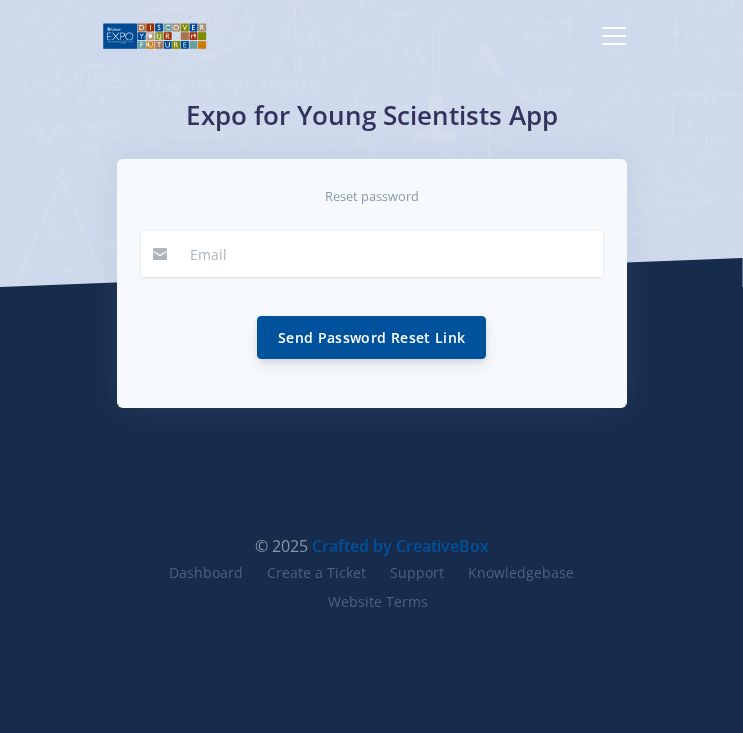 click on "Send Password Reset Link" at bounding box center (371, 337) 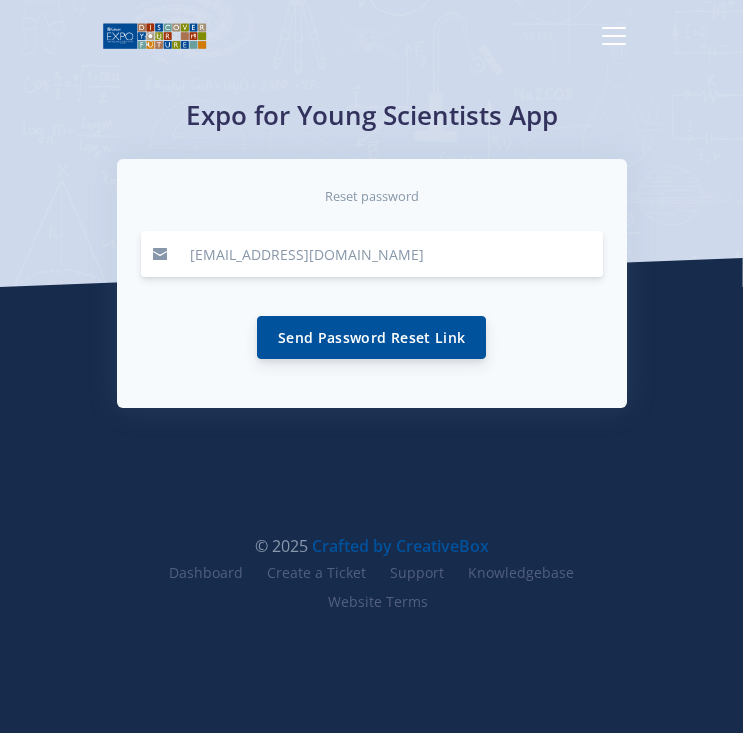 type on "[EMAIL_ADDRESS][DOMAIN_NAME]" 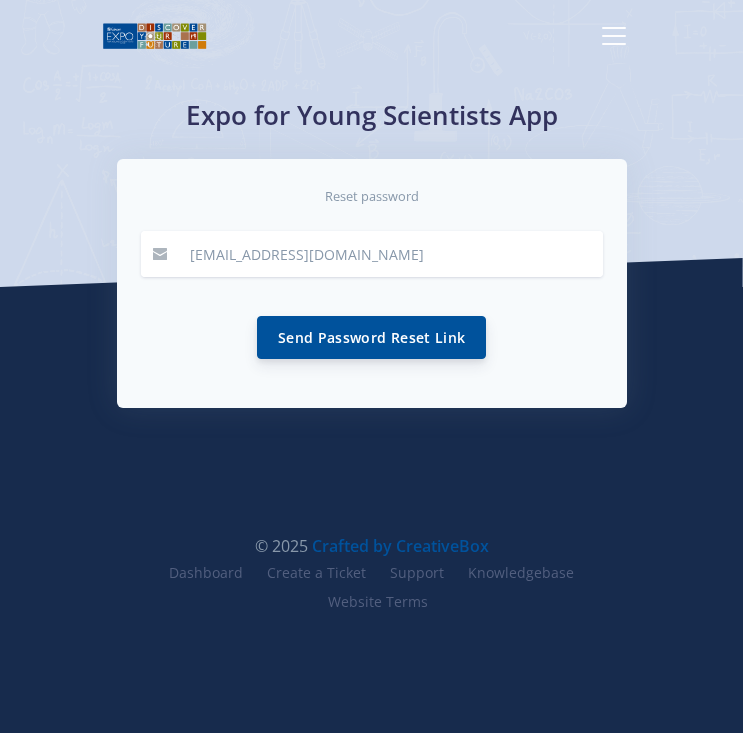 click on "Send Password Reset Link" at bounding box center (371, 337) 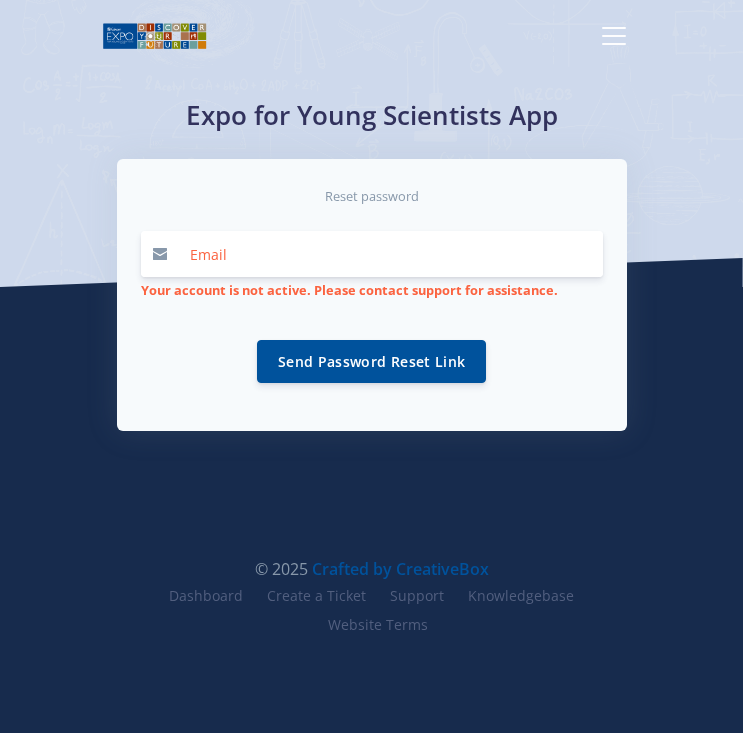 scroll, scrollTop: 0, scrollLeft: 0, axis: both 